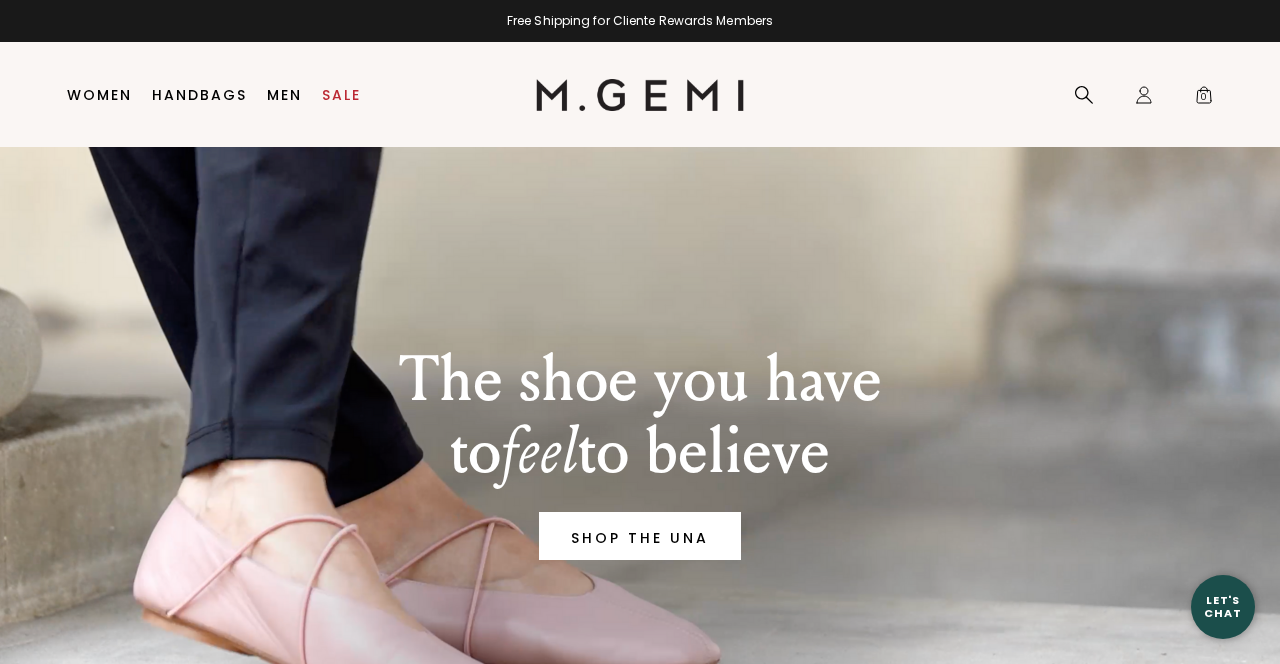 scroll, scrollTop: 0, scrollLeft: 0, axis: both 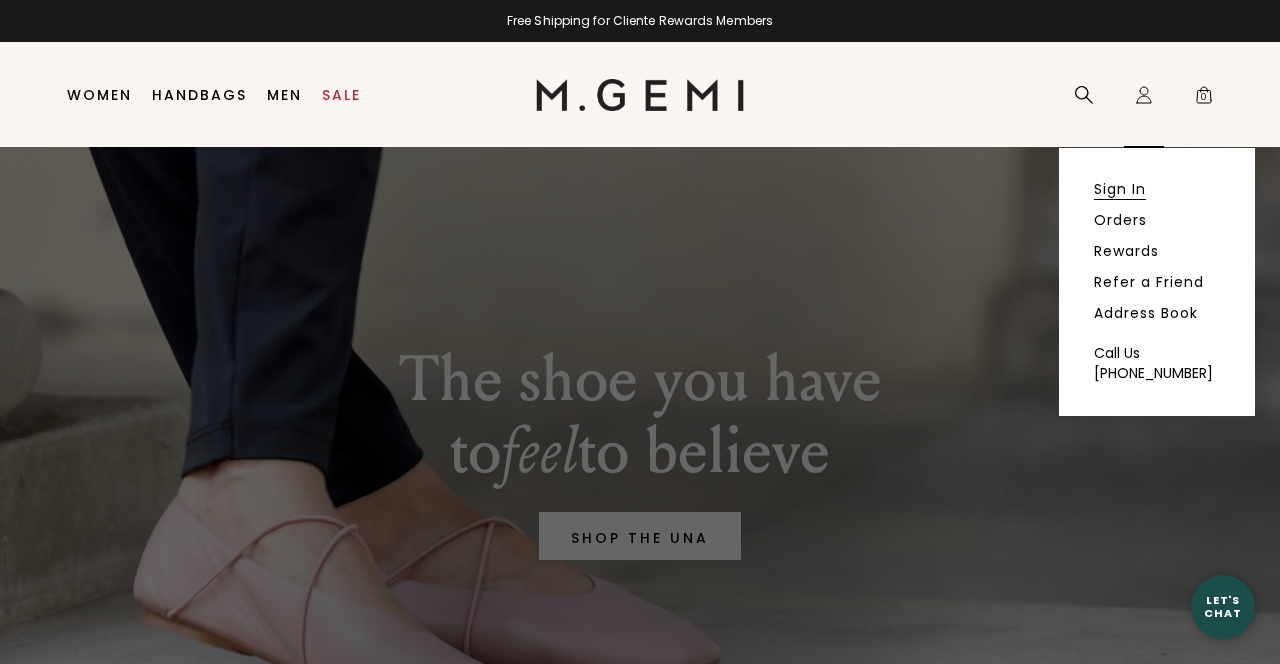 click on "Sign In" at bounding box center (1120, 189) 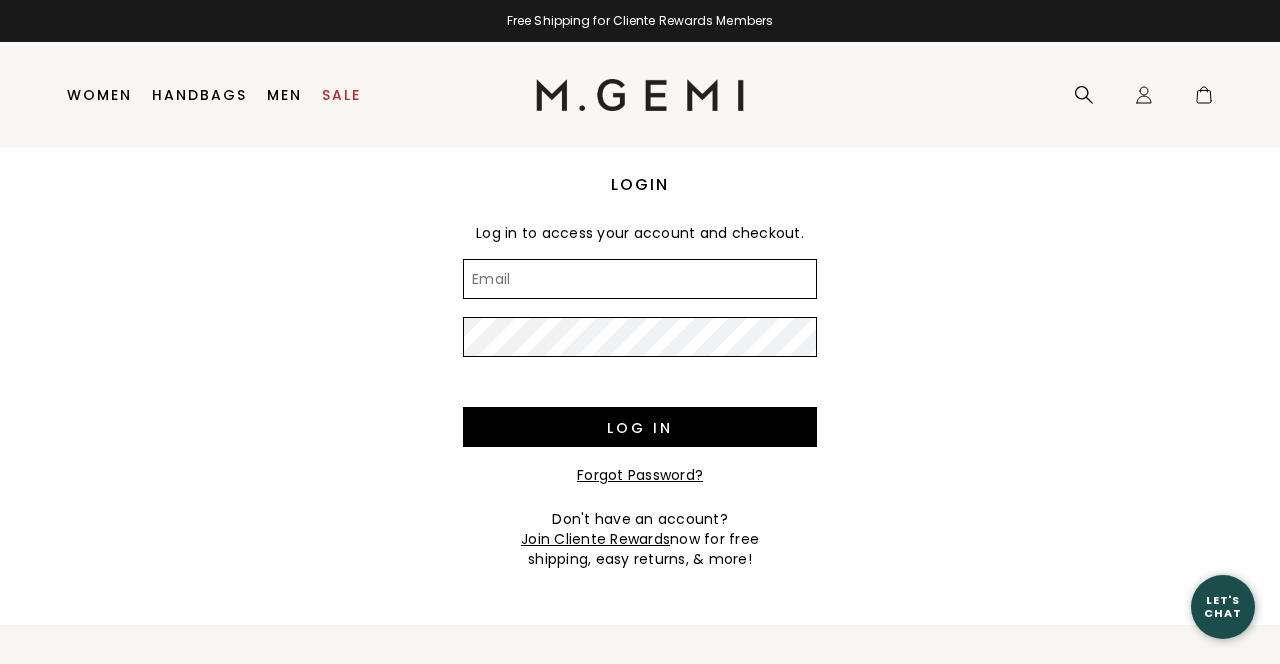 scroll, scrollTop: 0, scrollLeft: 0, axis: both 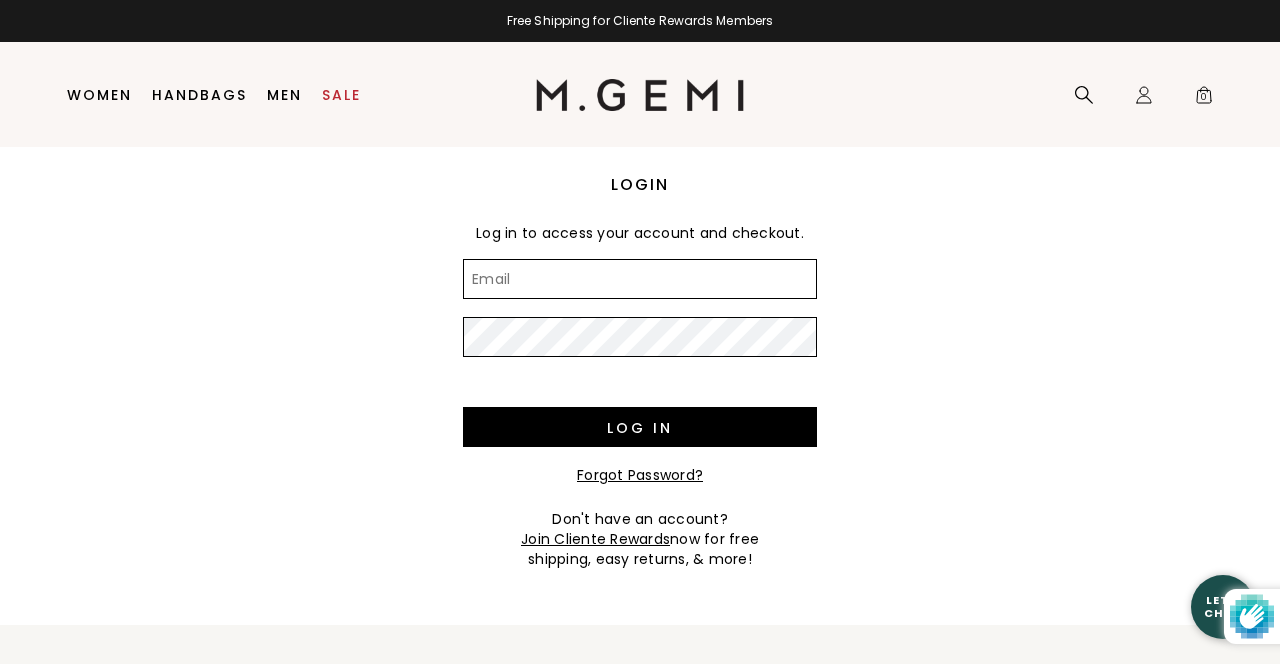 type on "jstarkman51@gmail.com" 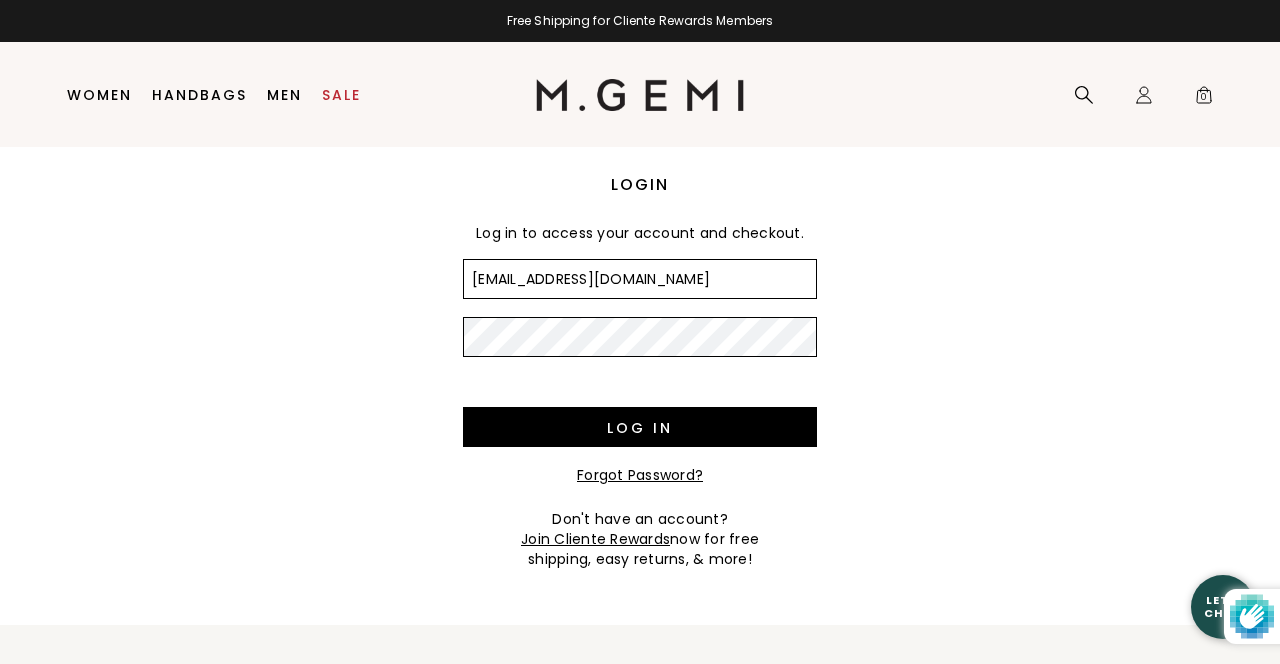 scroll, scrollTop: 0, scrollLeft: 0, axis: both 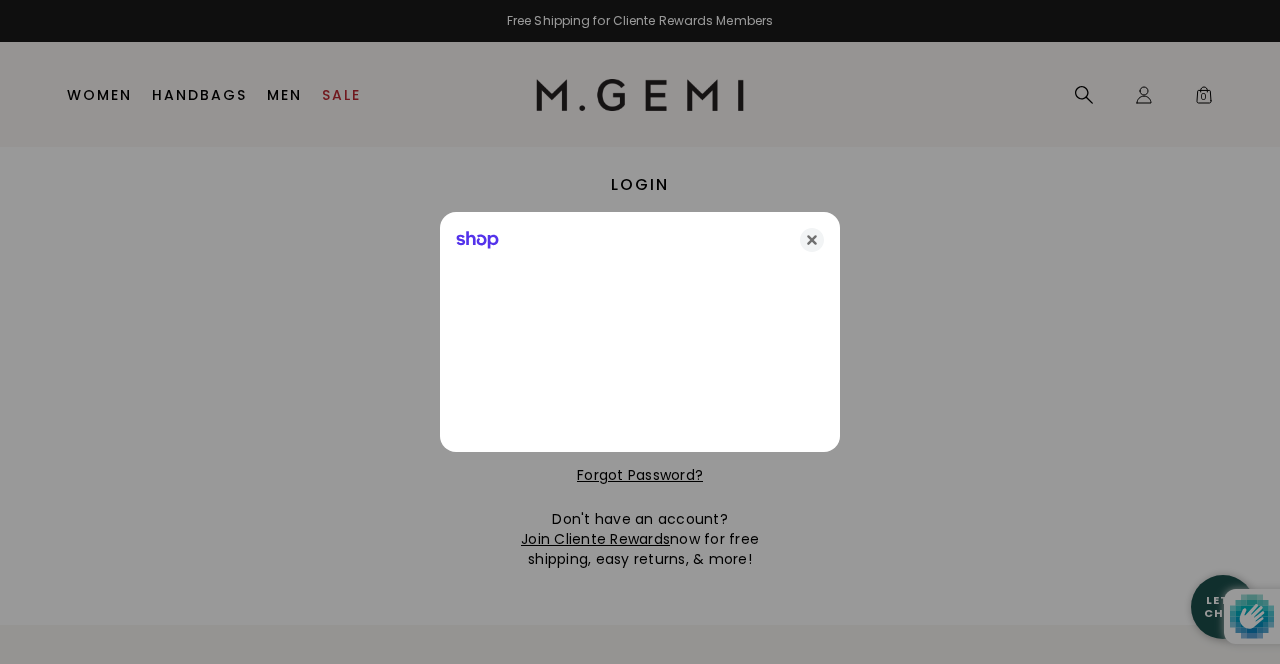 click 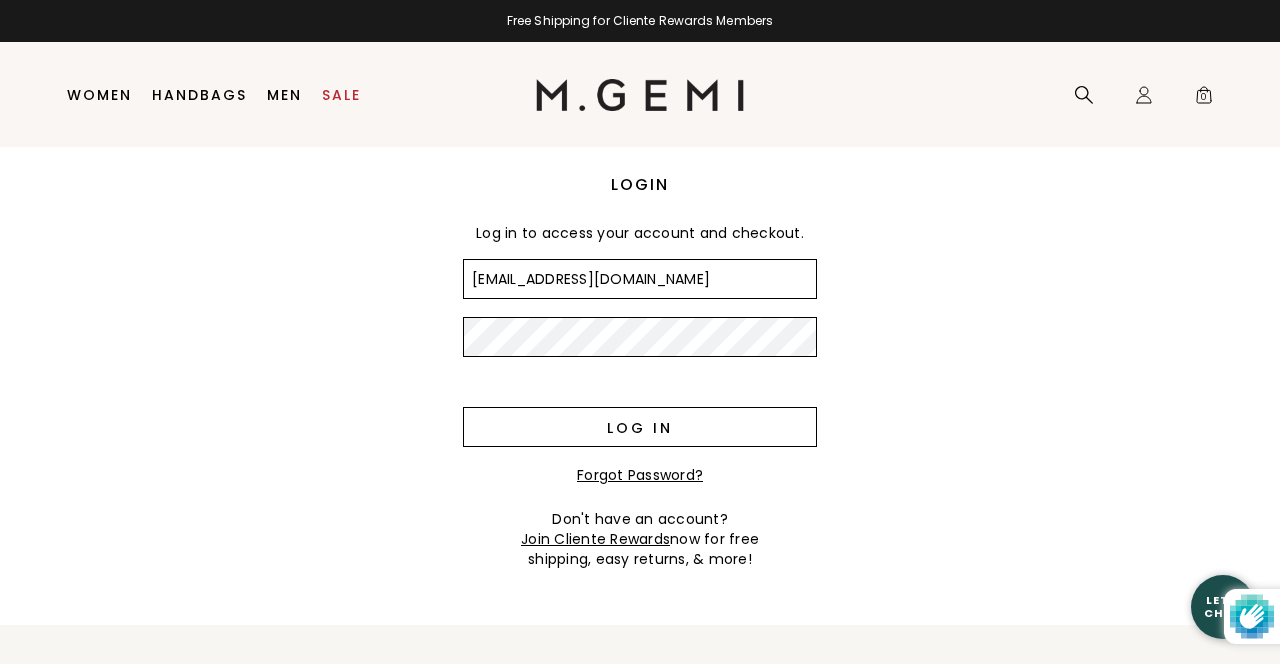 click on "Log in" at bounding box center (640, 427) 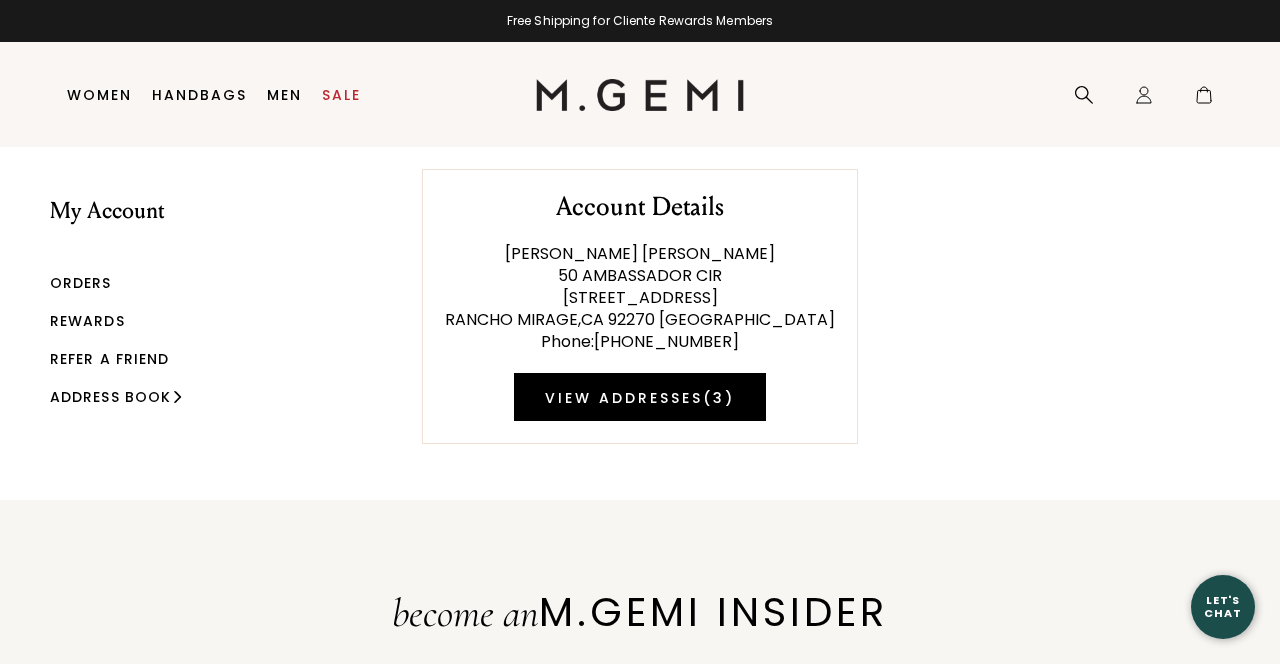 scroll, scrollTop: 0, scrollLeft: 0, axis: both 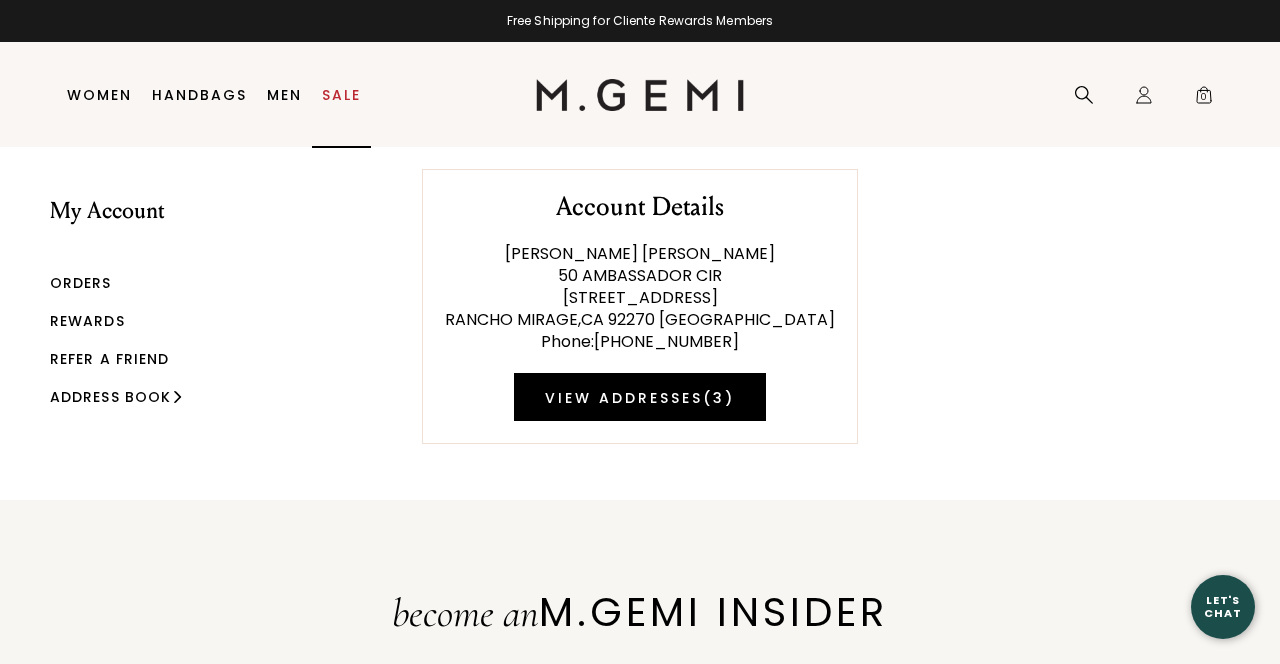 click on "Sale" at bounding box center [341, 95] 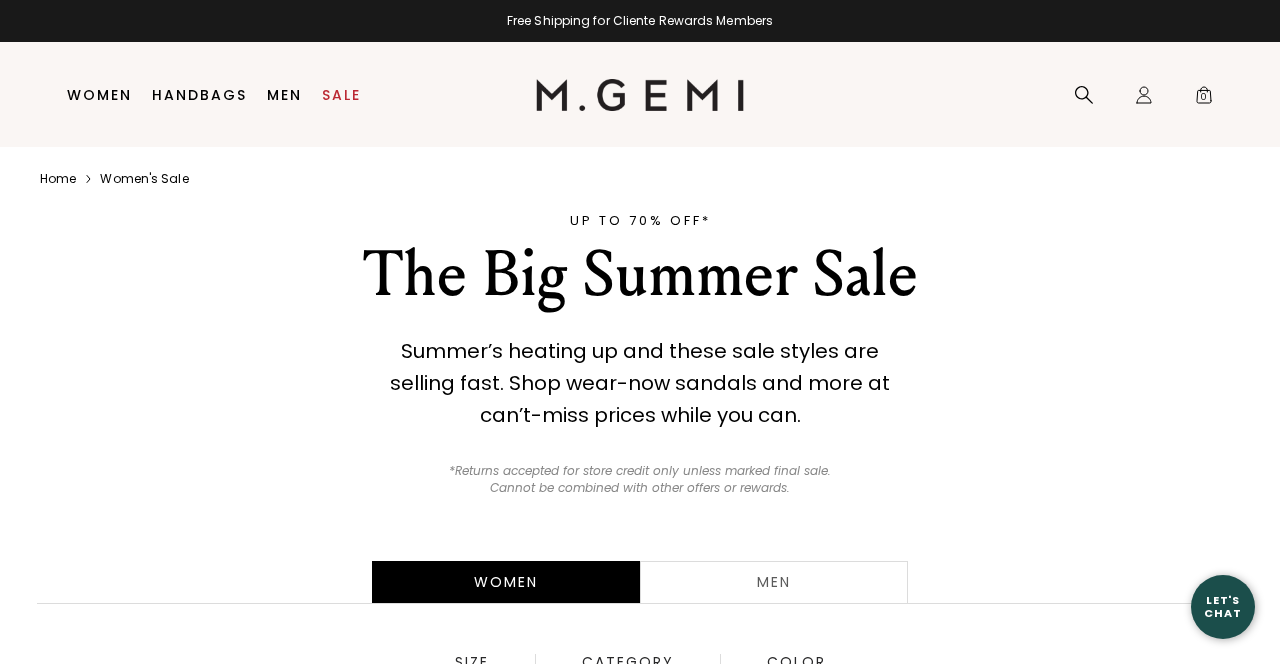scroll, scrollTop: 0, scrollLeft: 0, axis: both 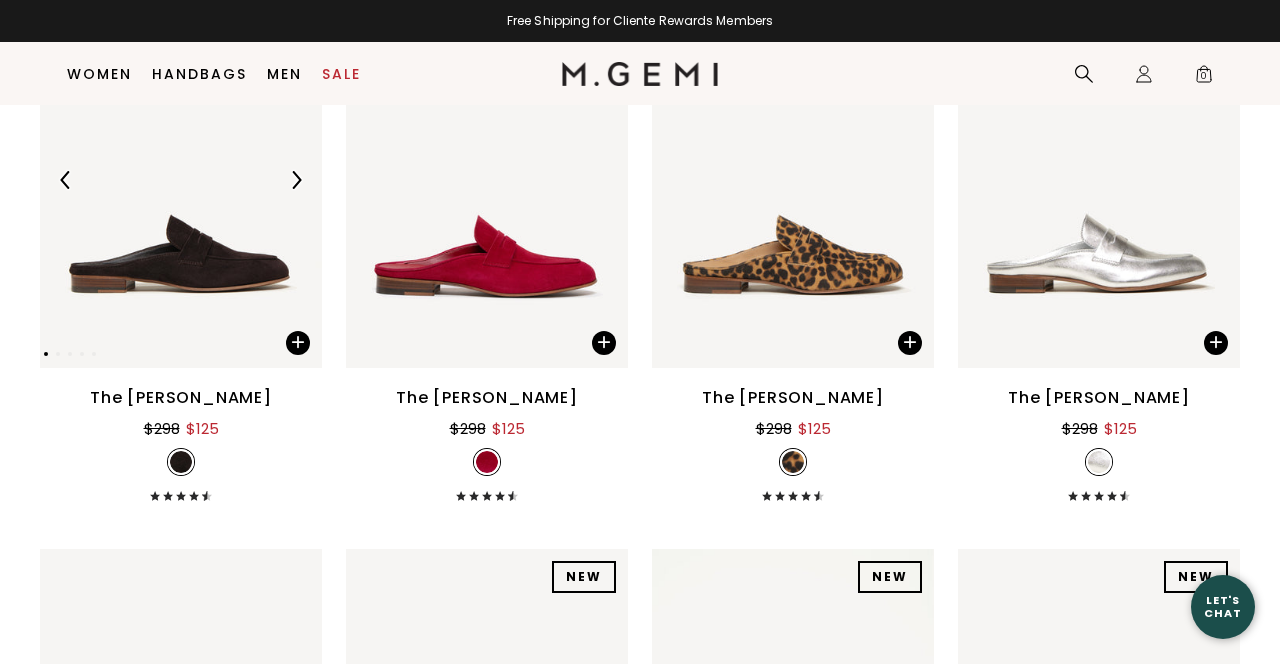 click at bounding box center (181, 180) 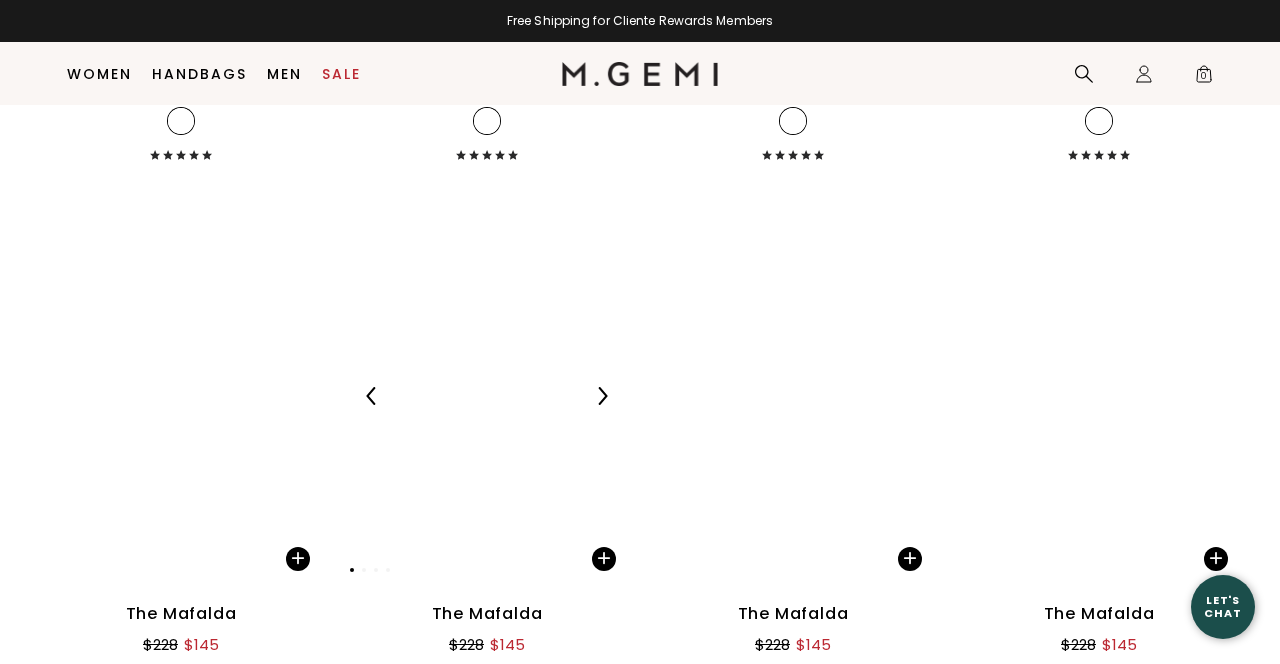 scroll, scrollTop: 5676, scrollLeft: 0, axis: vertical 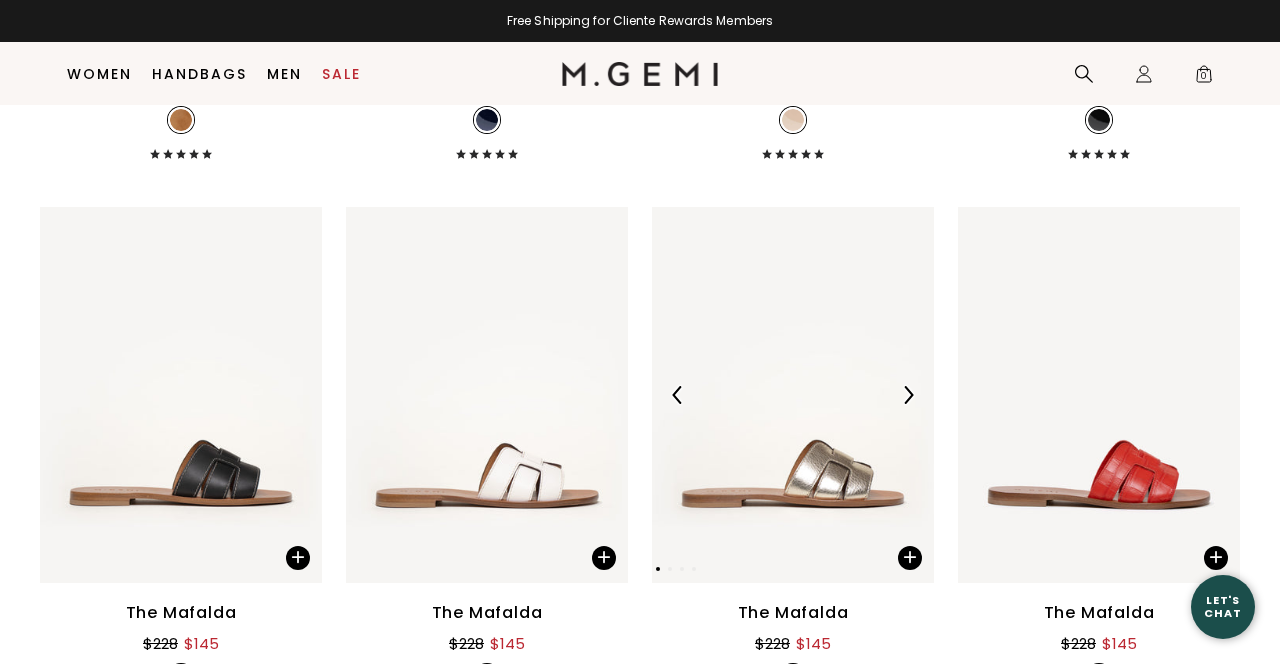 click at bounding box center [793, 395] 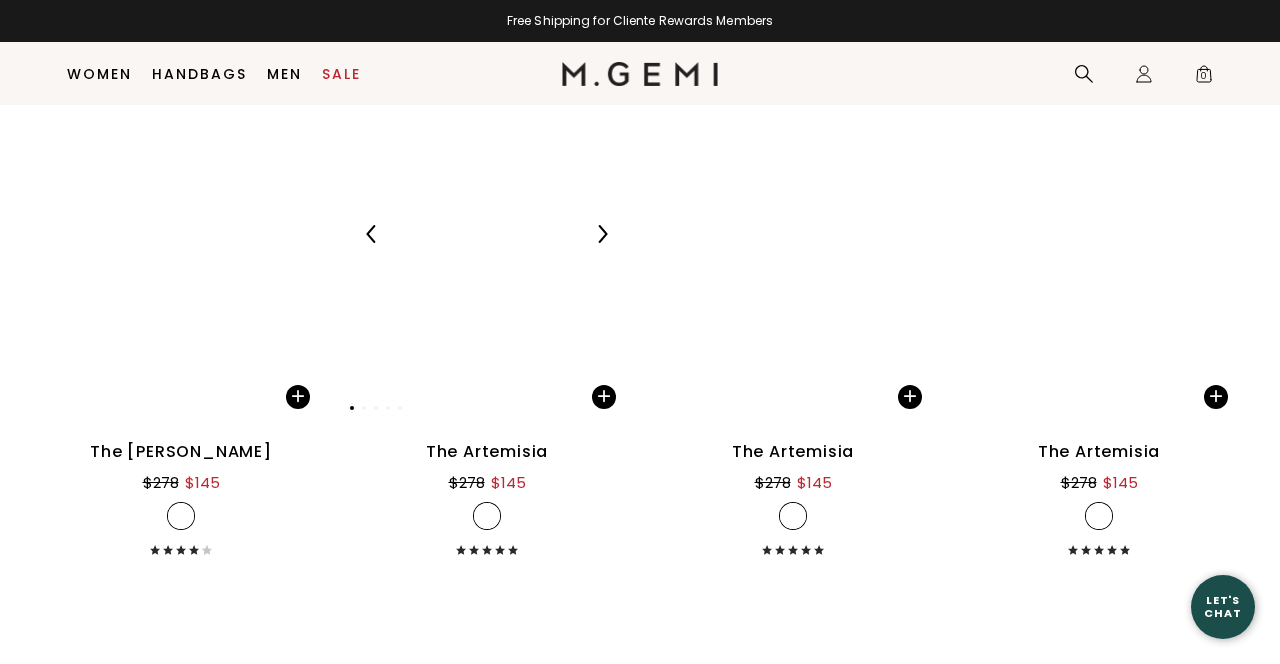 scroll, scrollTop: 8084, scrollLeft: 0, axis: vertical 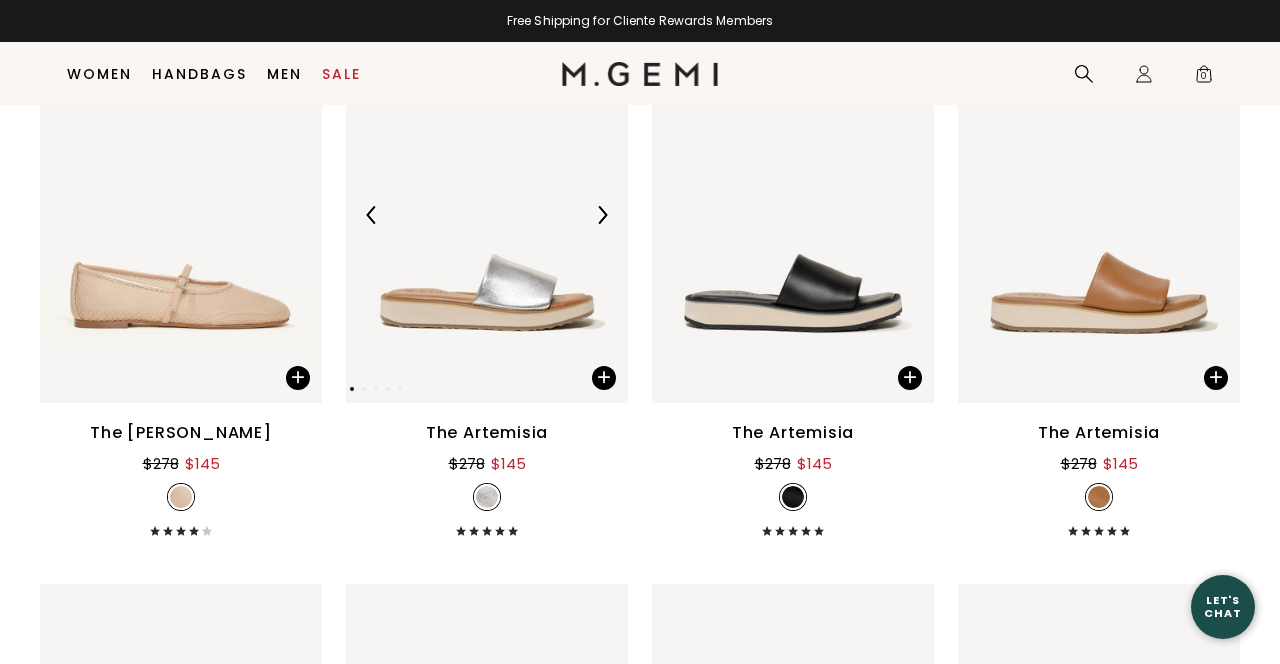 click at bounding box center (487, 215) 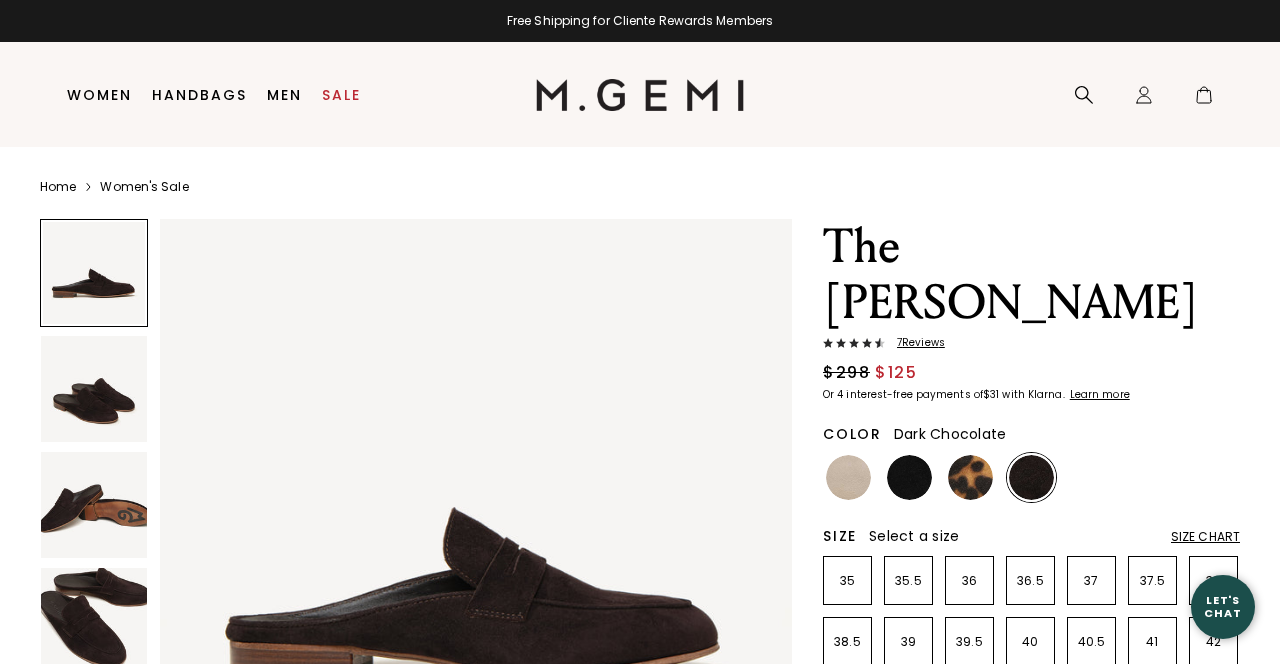 scroll, scrollTop: 0, scrollLeft: 0, axis: both 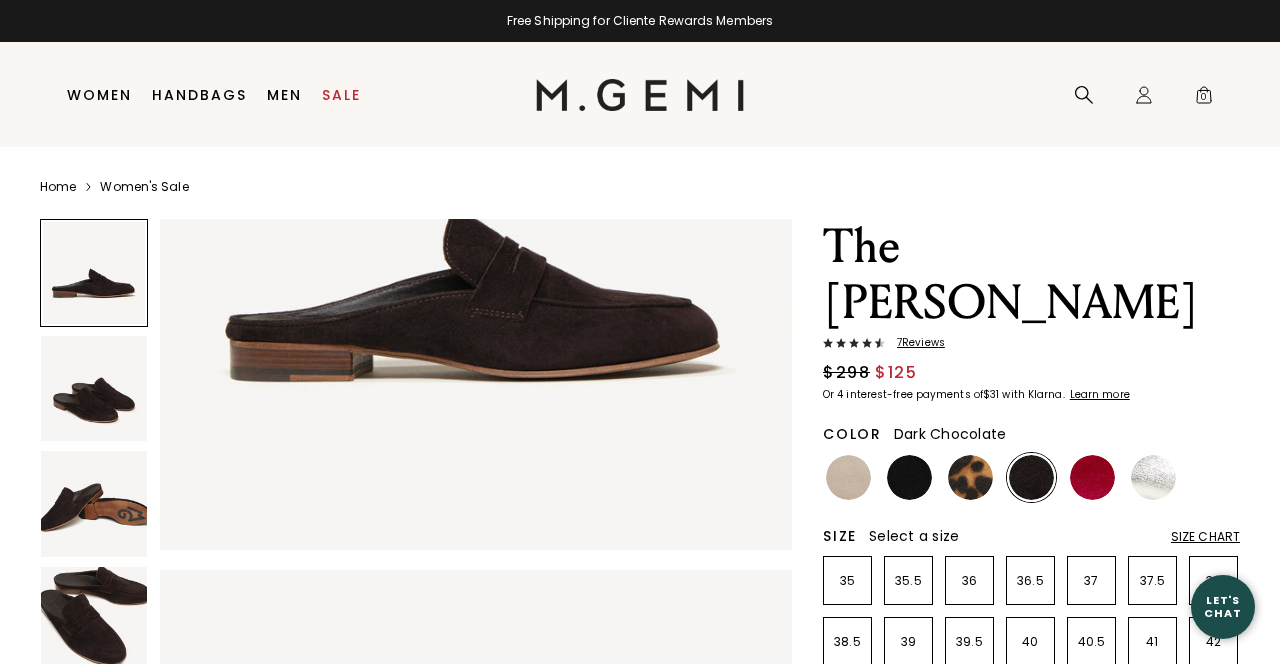 click at bounding box center [94, 504] 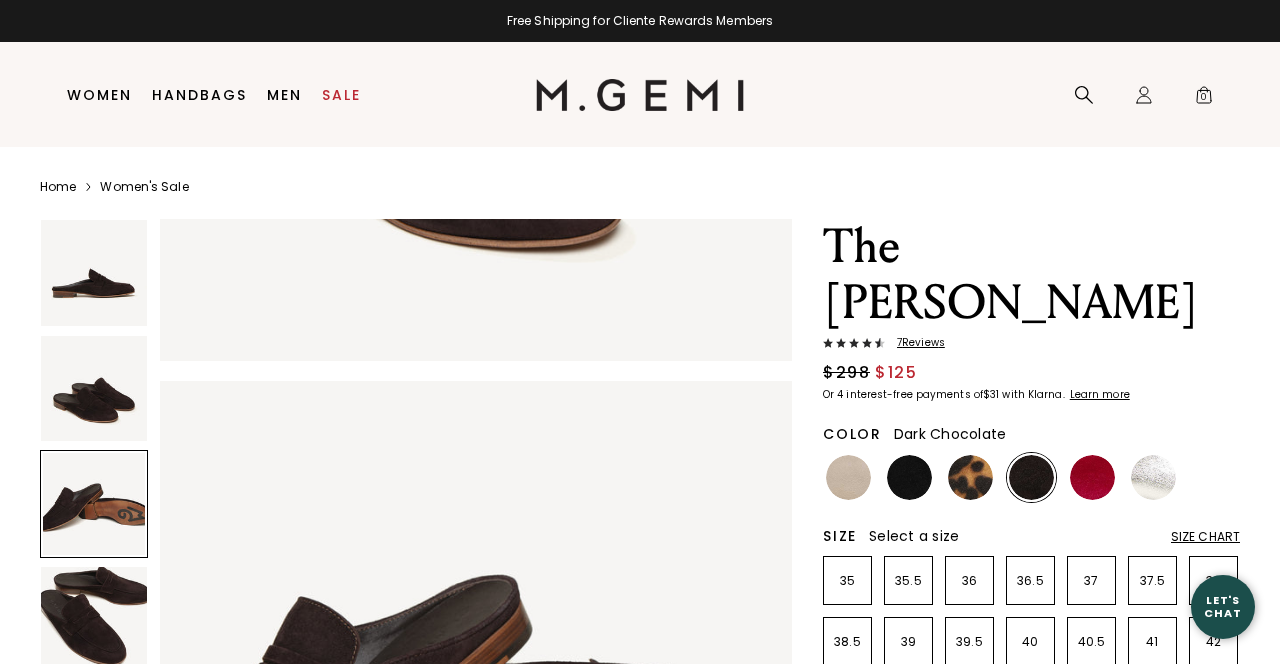 scroll, scrollTop: 1305, scrollLeft: 0, axis: vertical 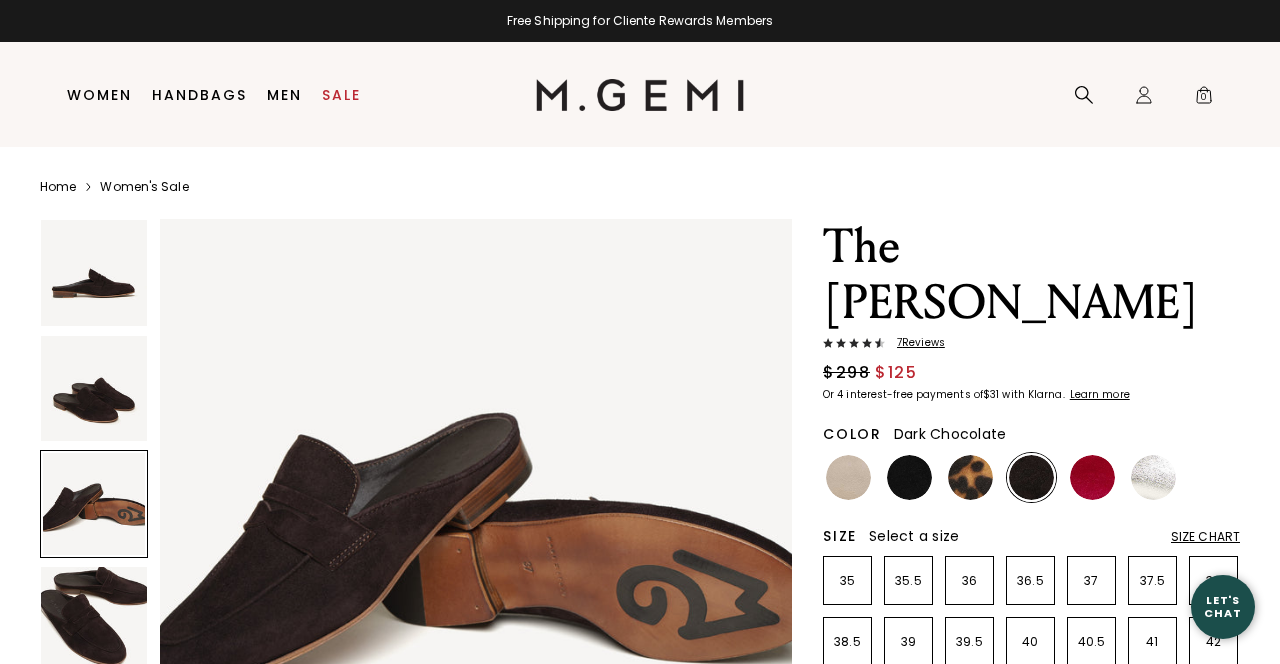 click on "7  Review s" at bounding box center [915, 343] 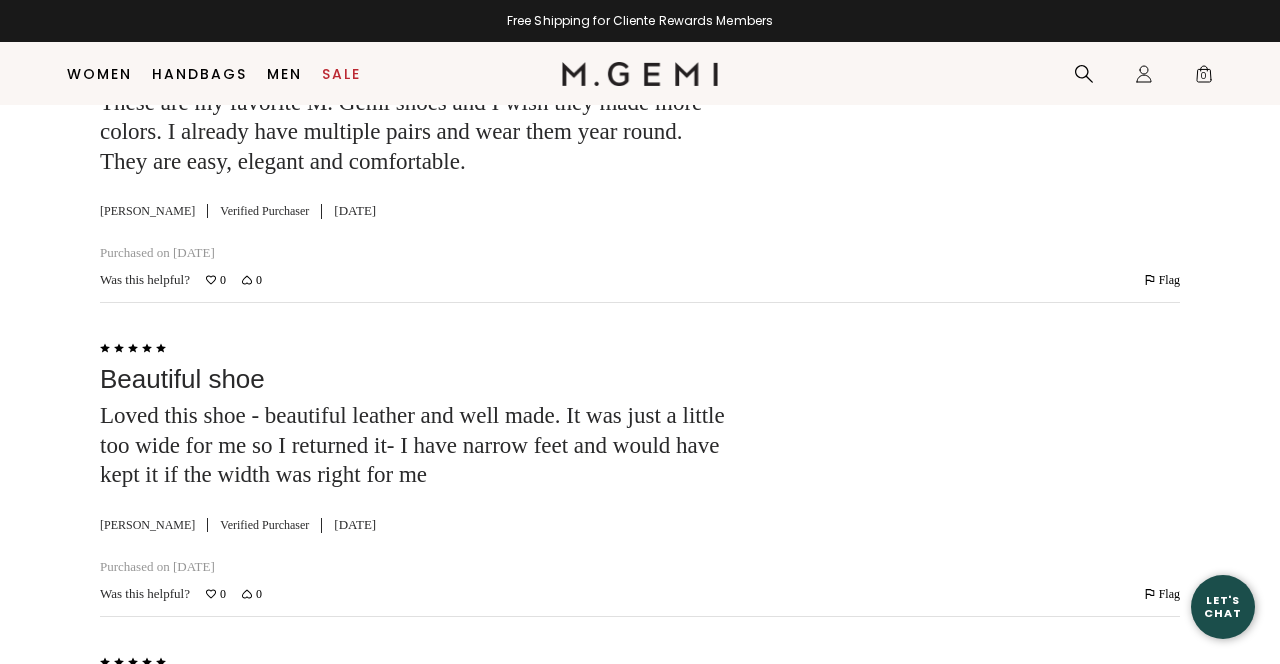 scroll, scrollTop: 4179, scrollLeft: 0, axis: vertical 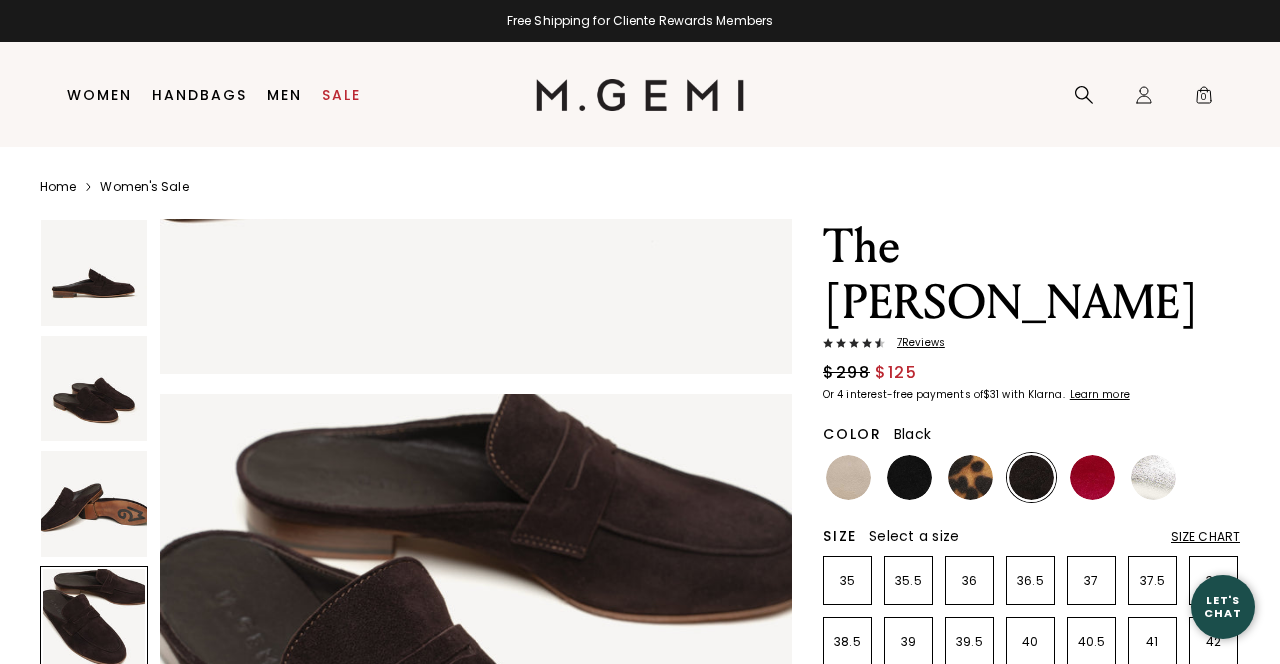 click at bounding box center [909, 477] 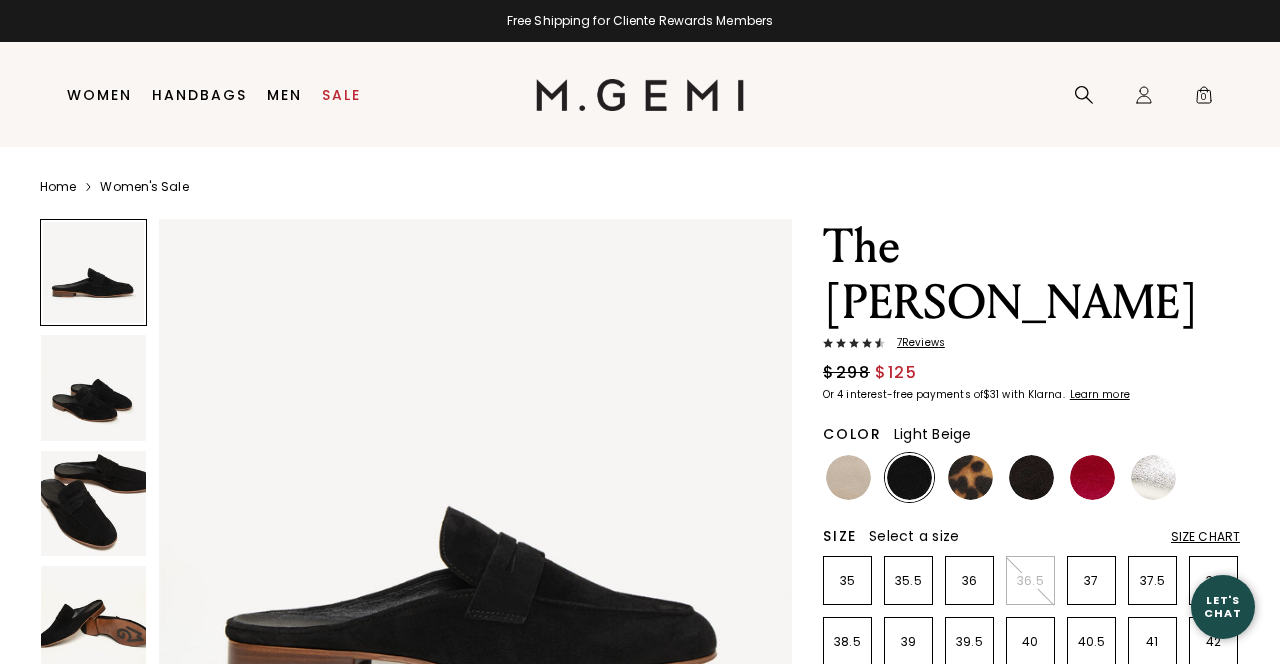 scroll, scrollTop: 0, scrollLeft: 0, axis: both 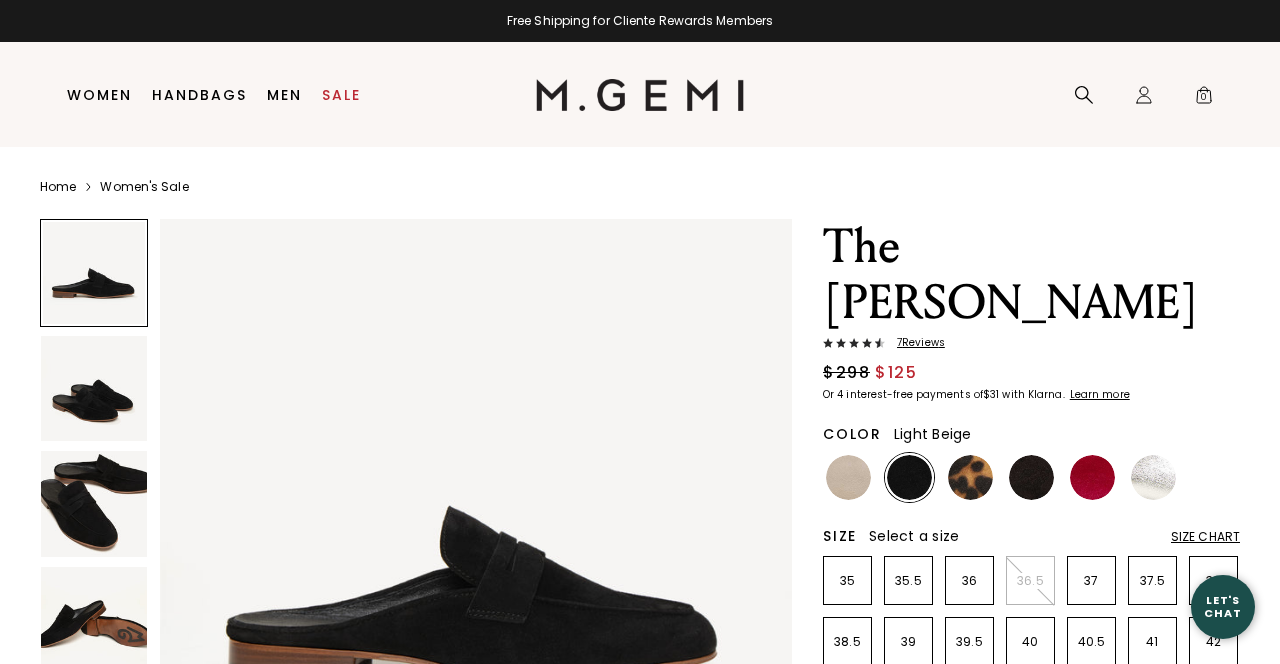 click at bounding box center [848, 477] 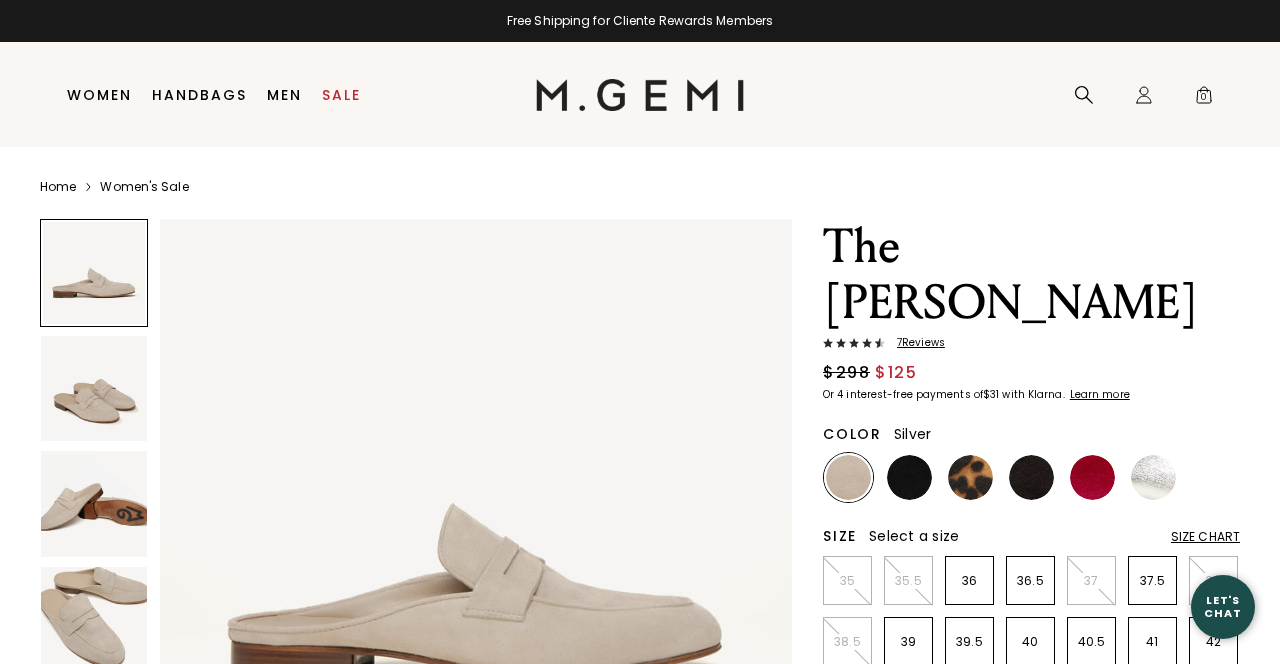 scroll, scrollTop: 0, scrollLeft: 0, axis: both 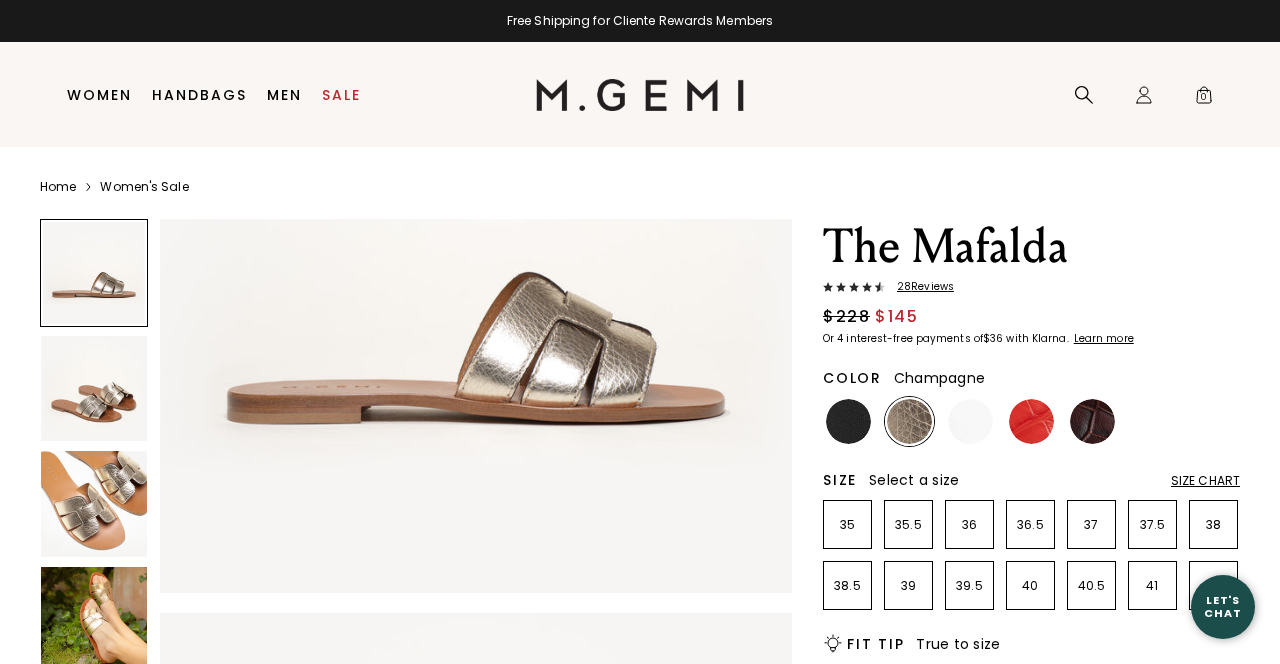 click at bounding box center (94, 620) 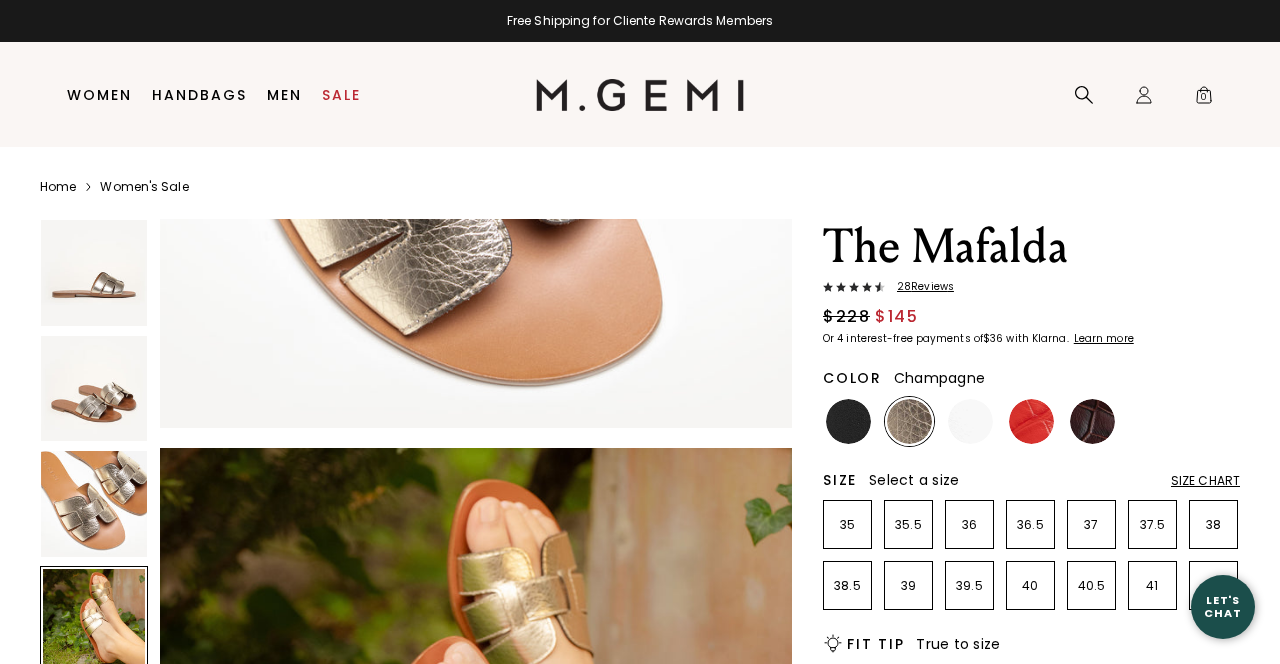 scroll, scrollTop: 1957, scrollLeft: 0, axis: vertical 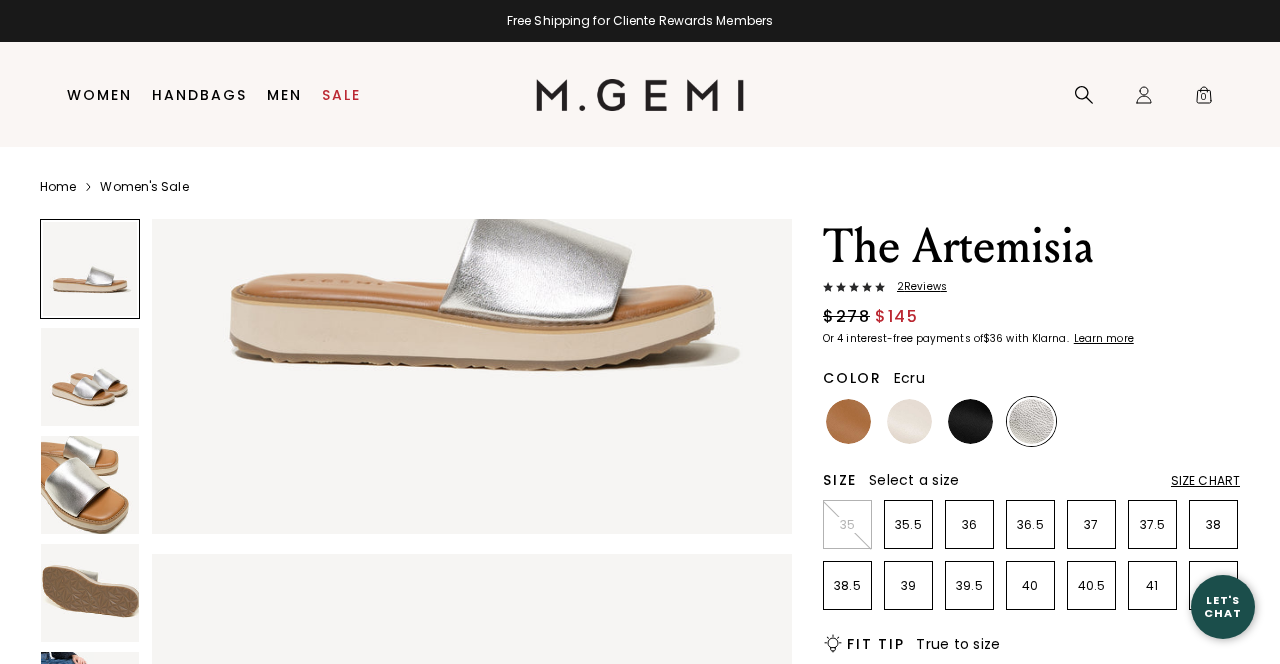 click at bounding box center [909, 421] 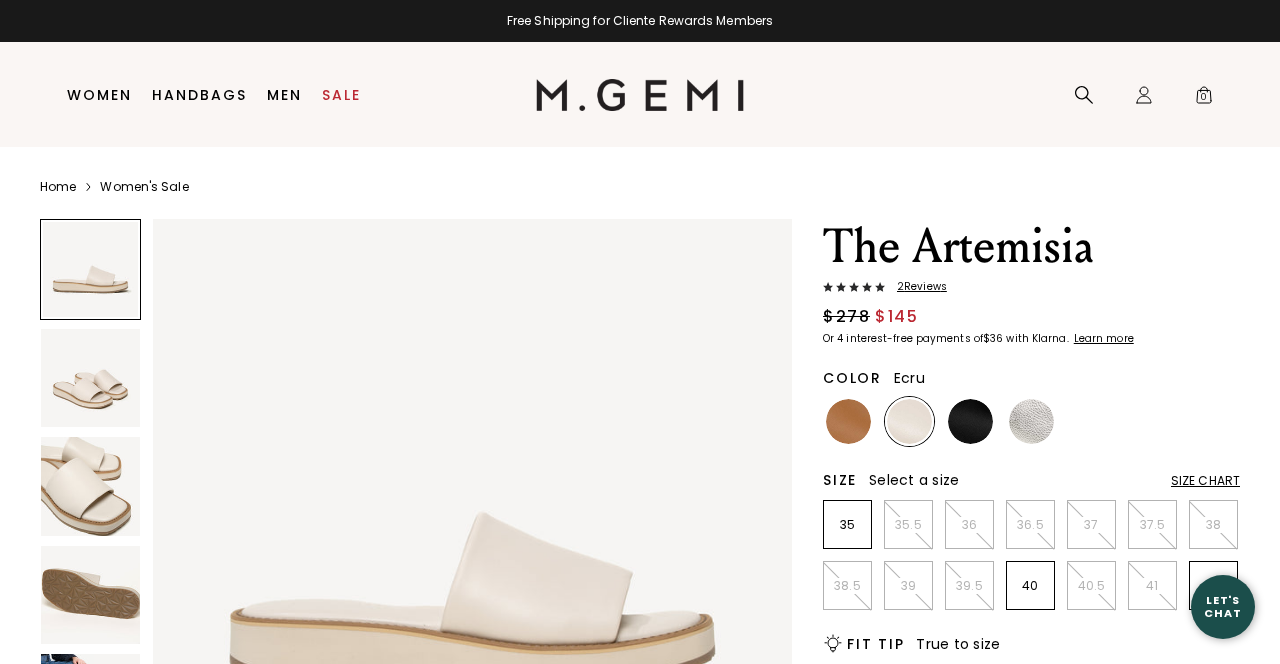 scroll, scrollTop: 0, scrollLeft: 0, axis: both 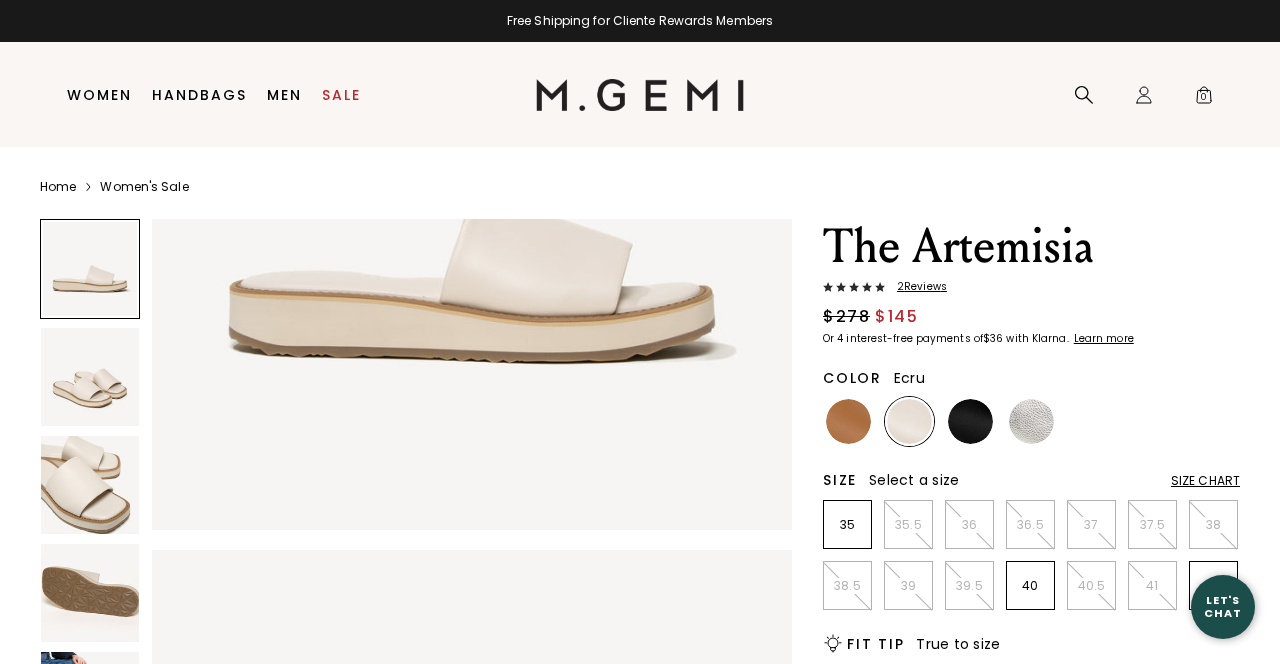 click on "2  Review s" at bounding box center (916, 287) 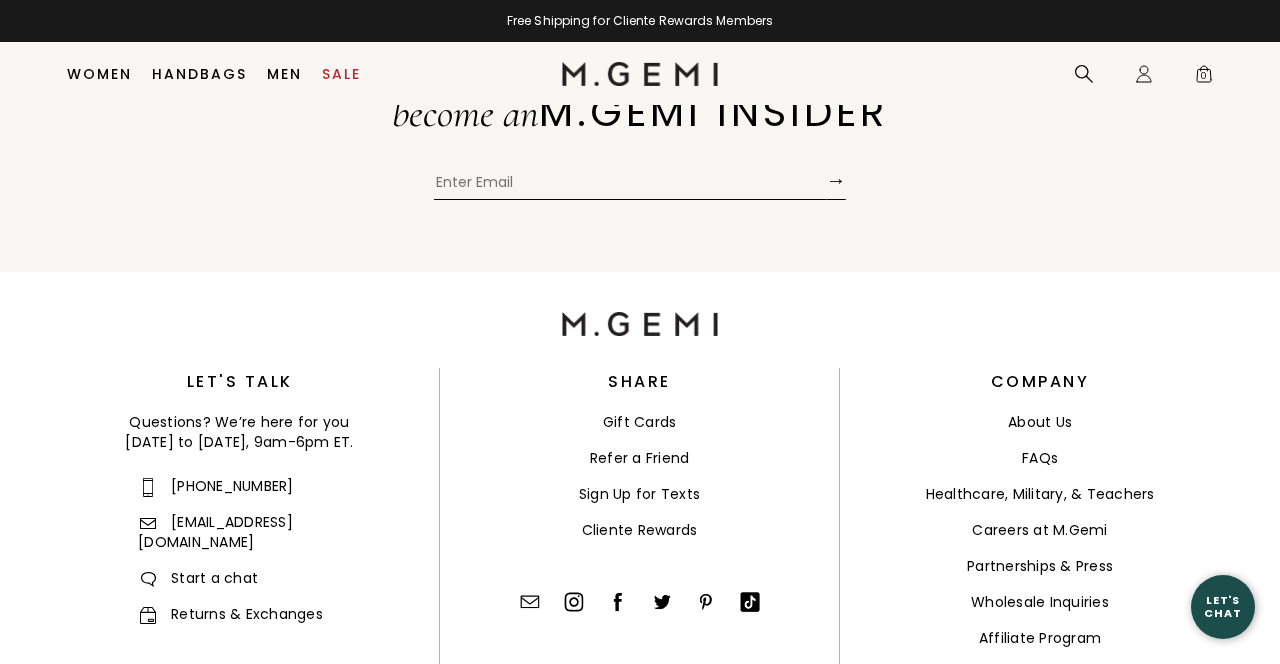 scroll, scrollTop: 4340, scrollLeft: 0, axis: vertical 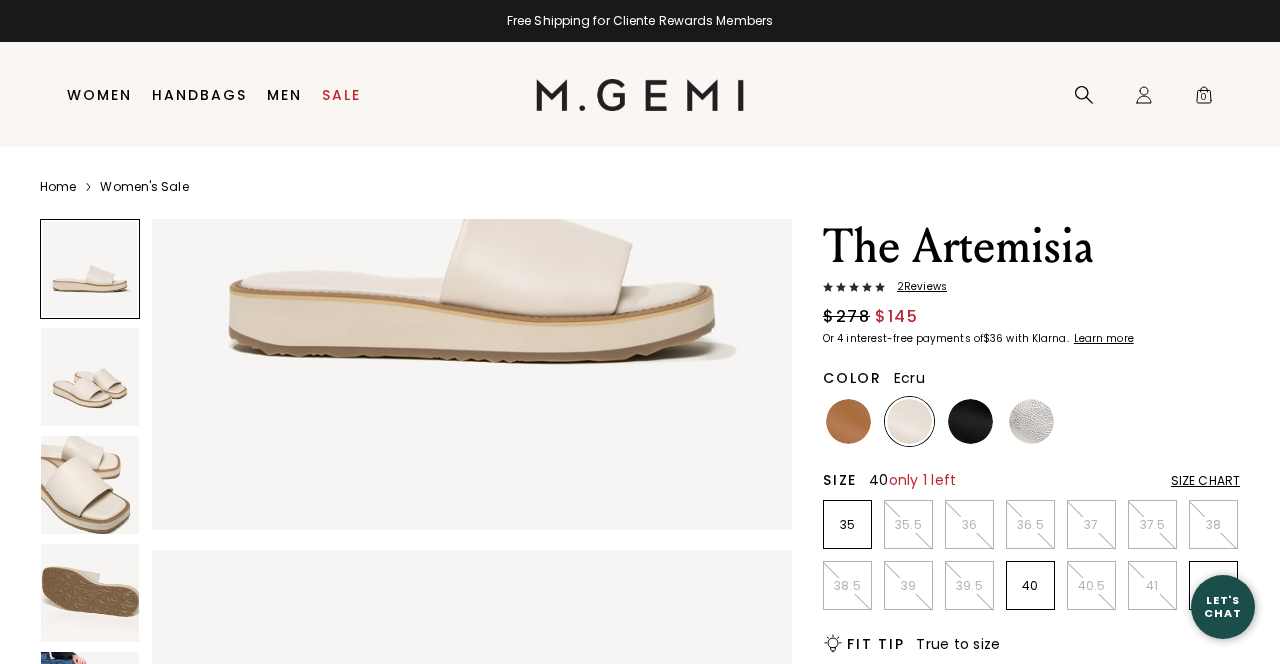 click on "40" at bounding box center (1030, 586) 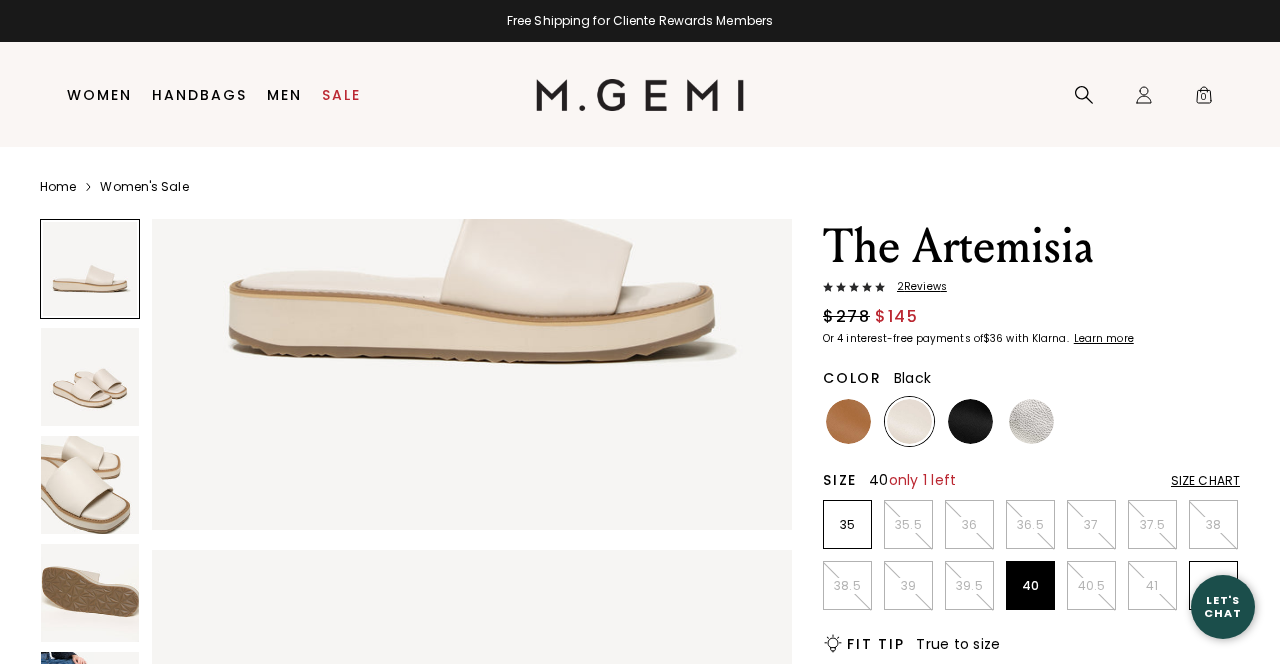 click at bounding box center (970, 421) 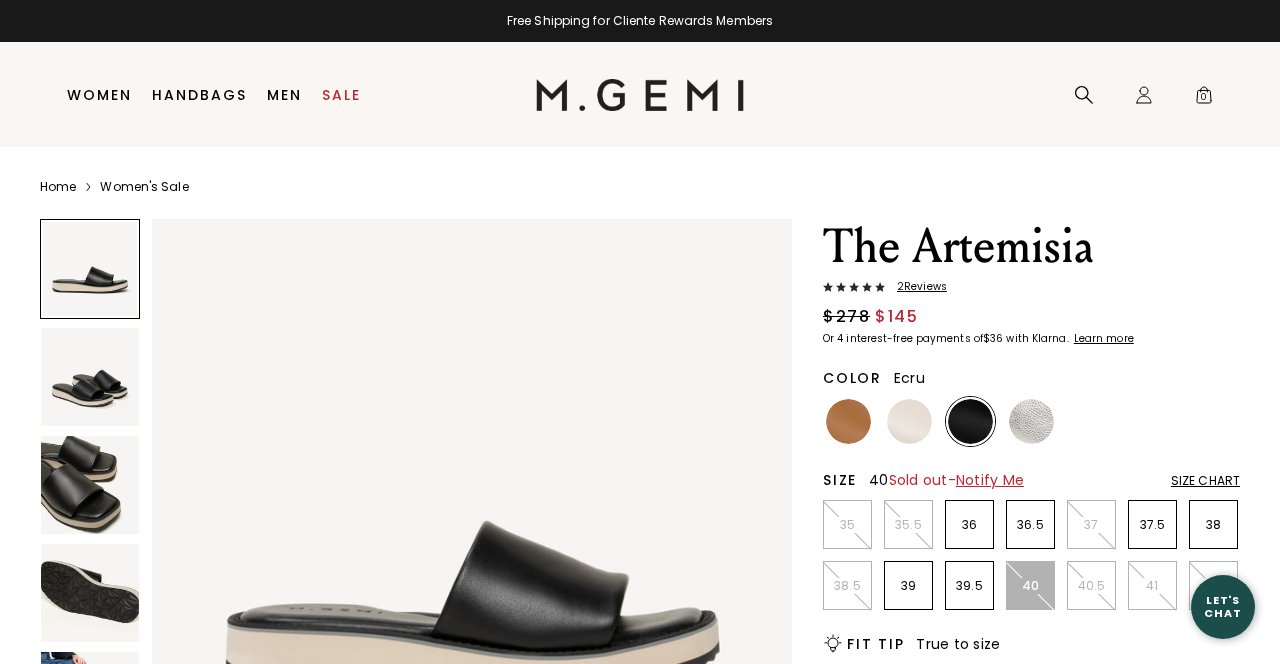 click at bounding box center [909, 421] 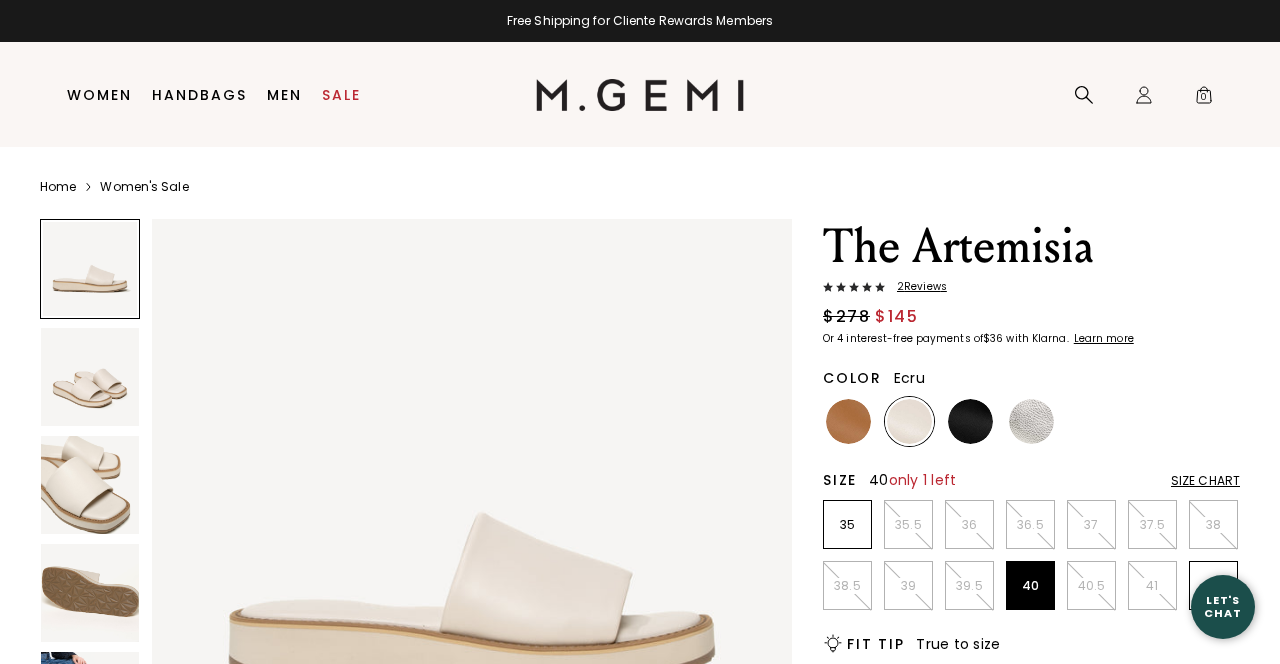 click at bounding box center [90, 485] 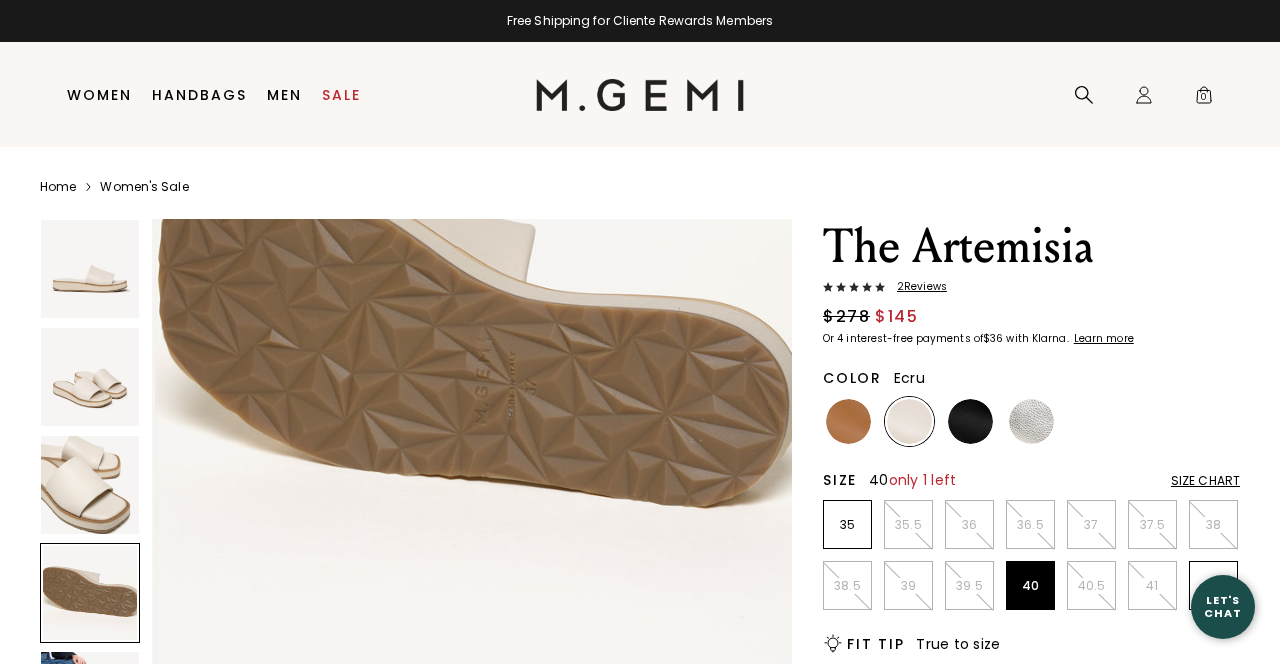 scroll, scrollTop: 2180, scrollLeft: 0, axis: vertical 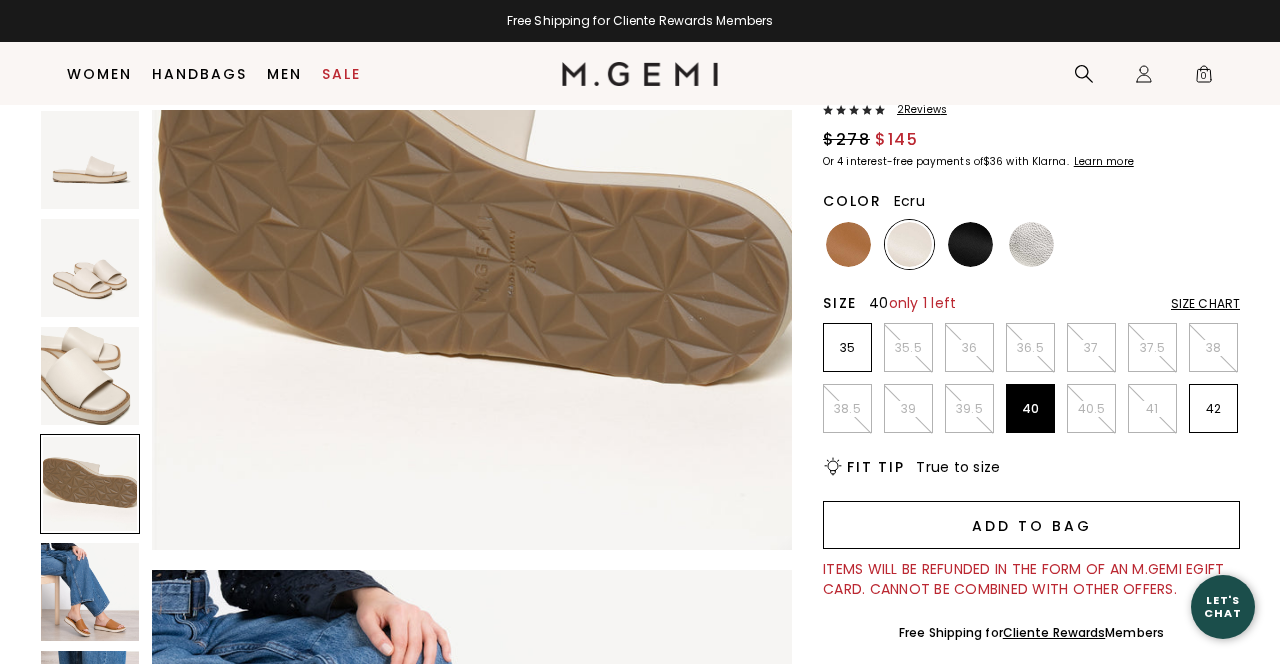 click on "Add to Bag" at bounding box center (1031, 525) 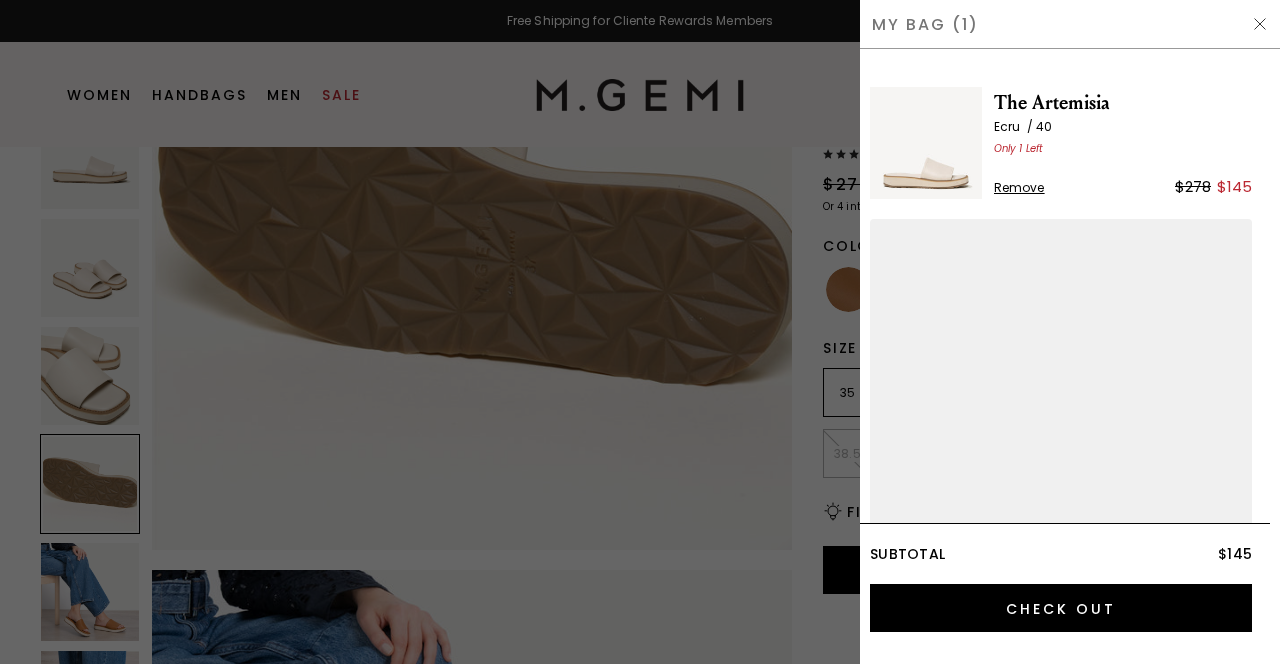 scroll, scrollTop: 0, scrollLeft: 0, axis: both 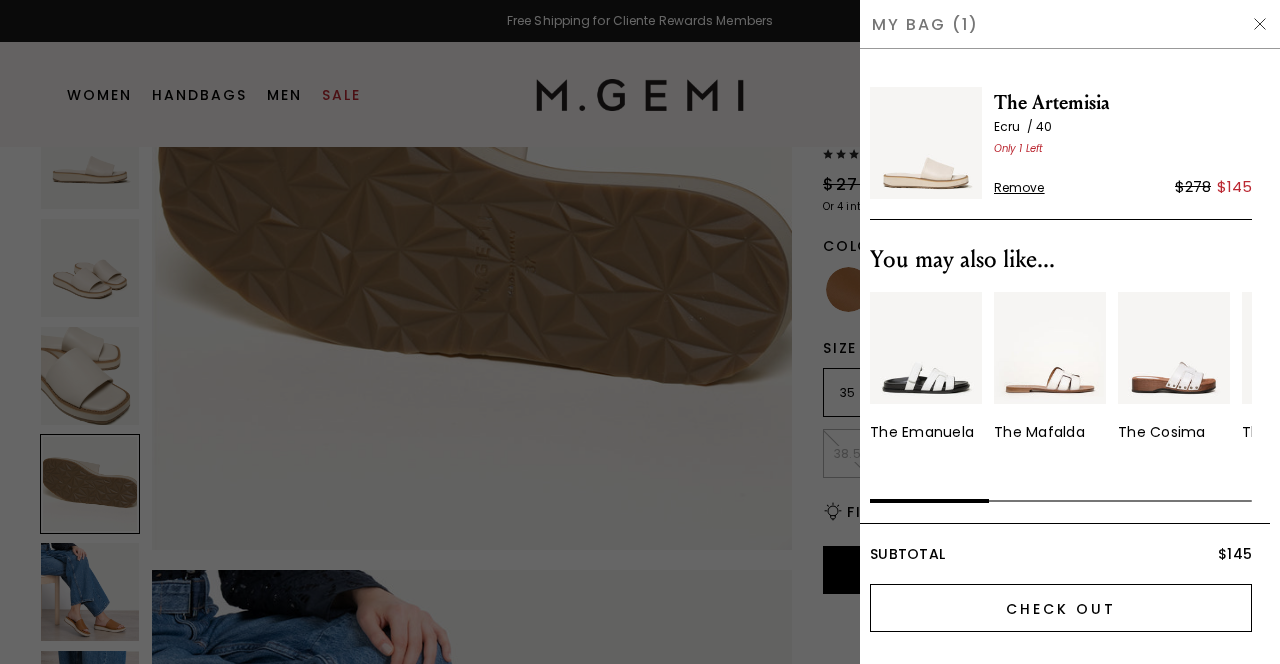 click on "Check Out" at bounding box center [1061, 608] 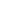 scroll, scrollTop: 0, scrollLeft: 0, axis: both 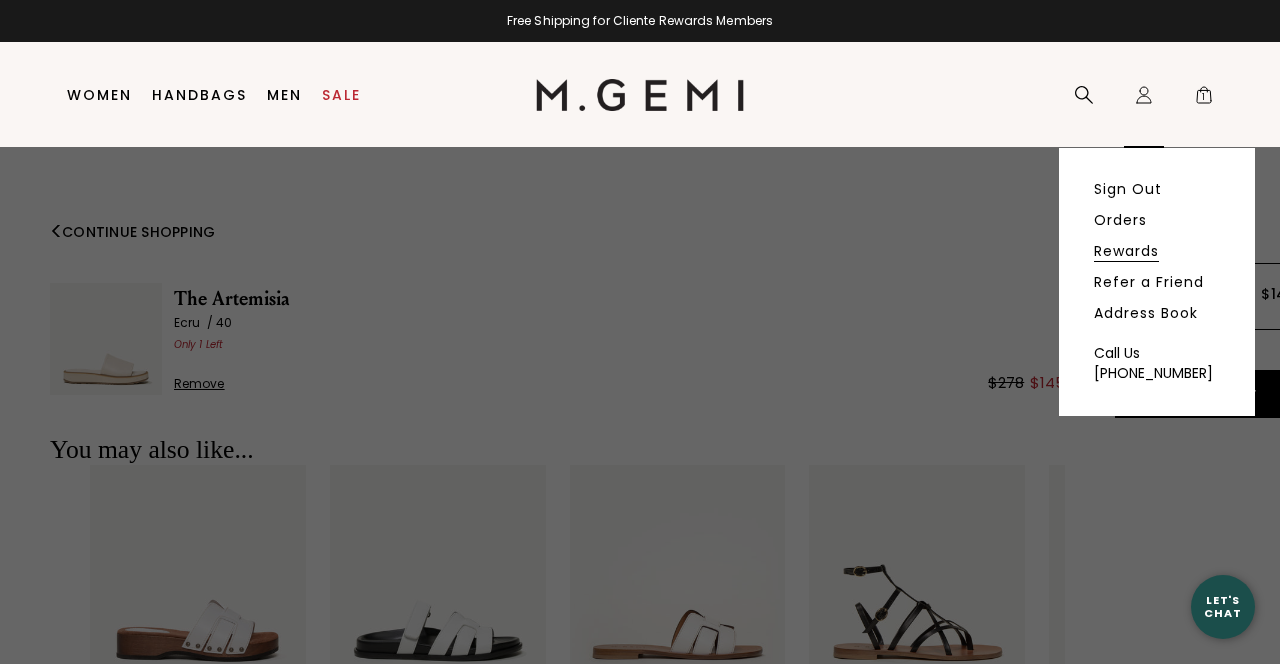 click on "Rewards" at bounding box center (1126, 251) 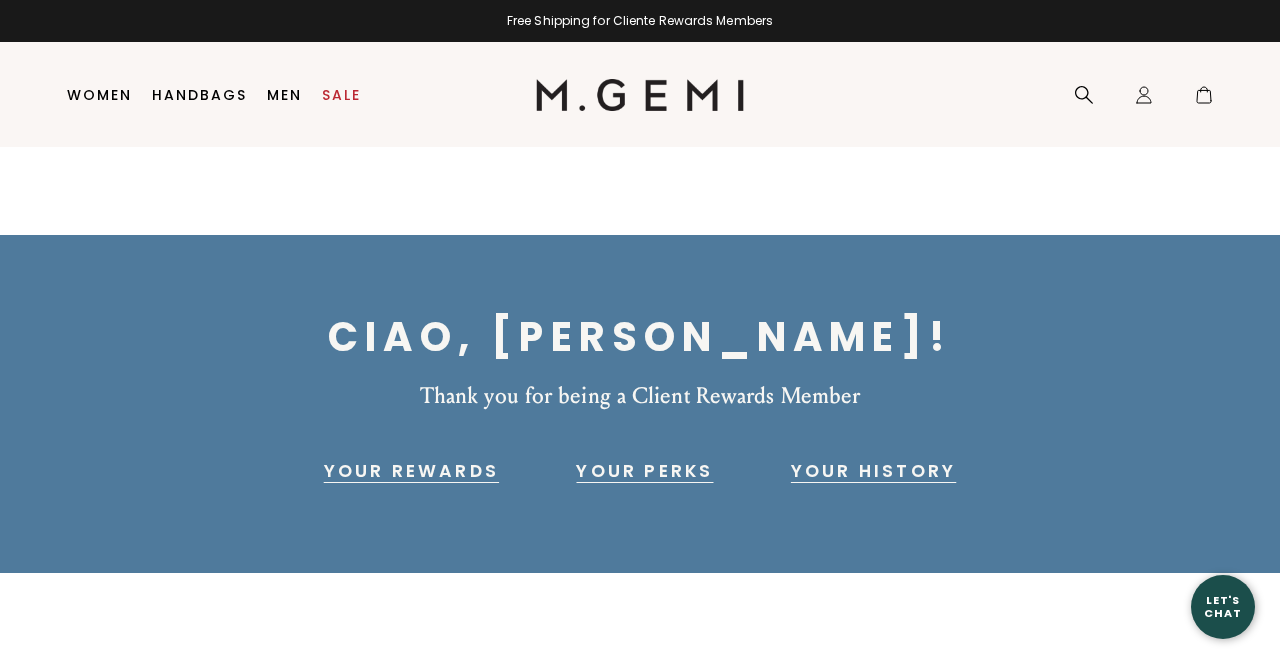 scroll, scrollTop: 0, scrollLeft: 0, axis: both 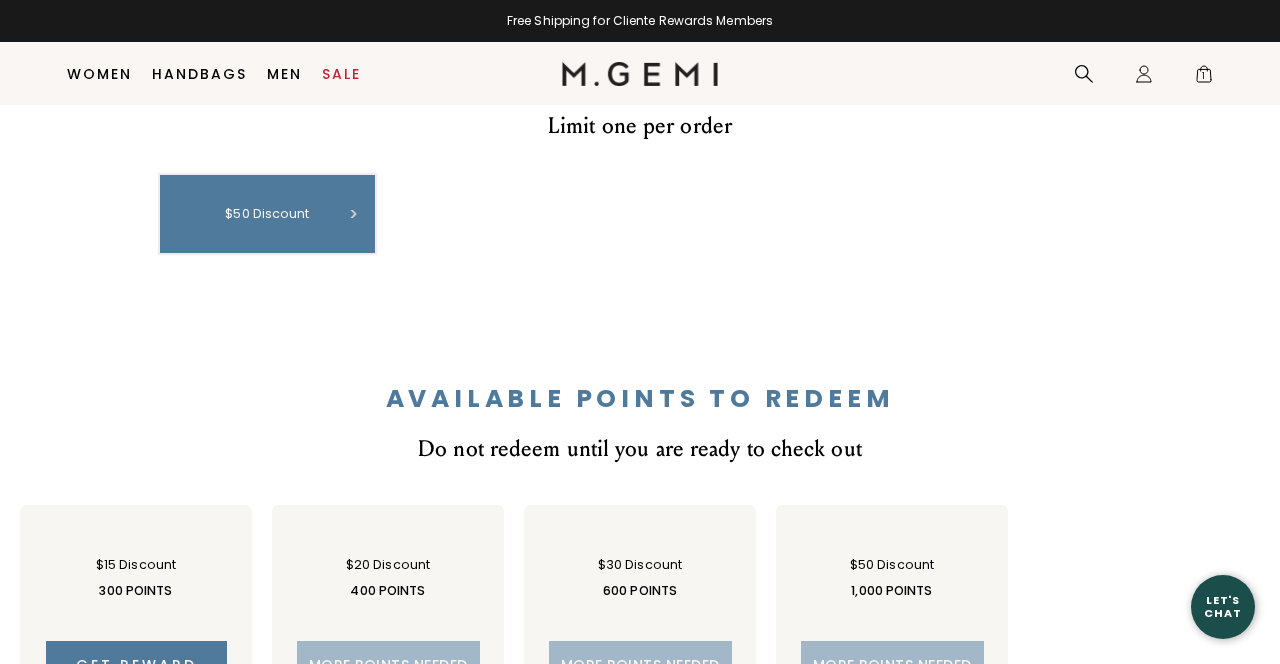 click on "$50 discount" at bounding box center (267, 214) 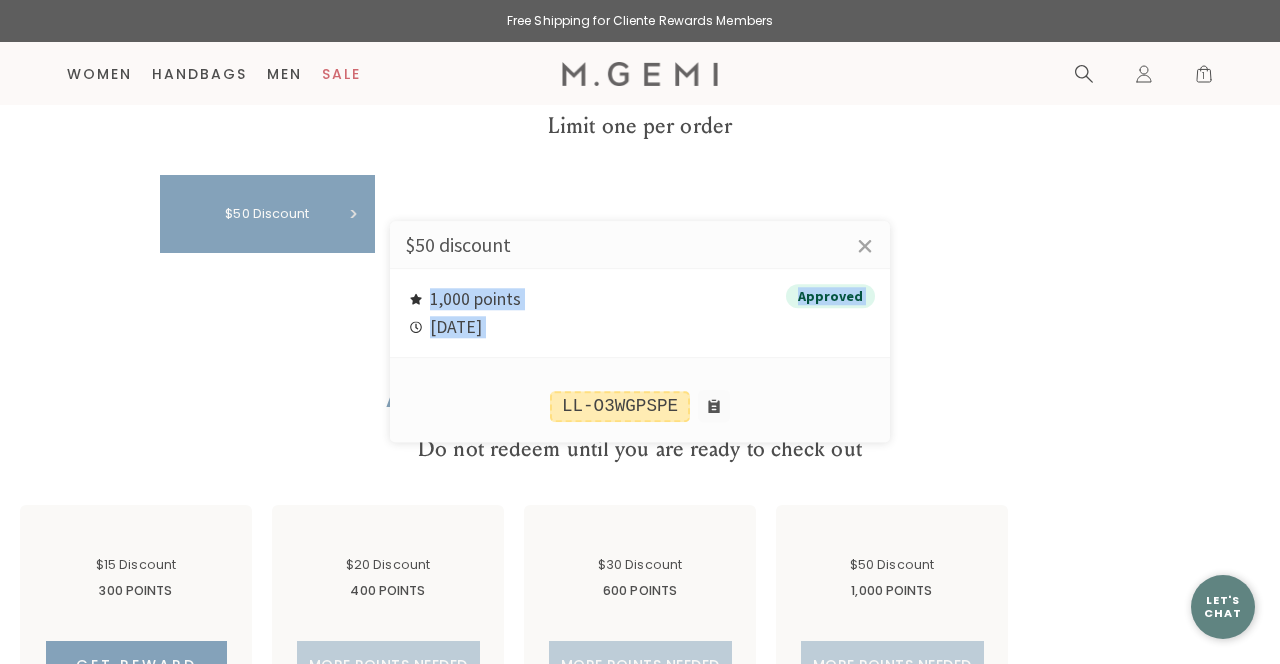 drag, startPoint x: 564, startPoint y: 408, endPoint x: 721, endPoint y: 153, distance: 299.45618 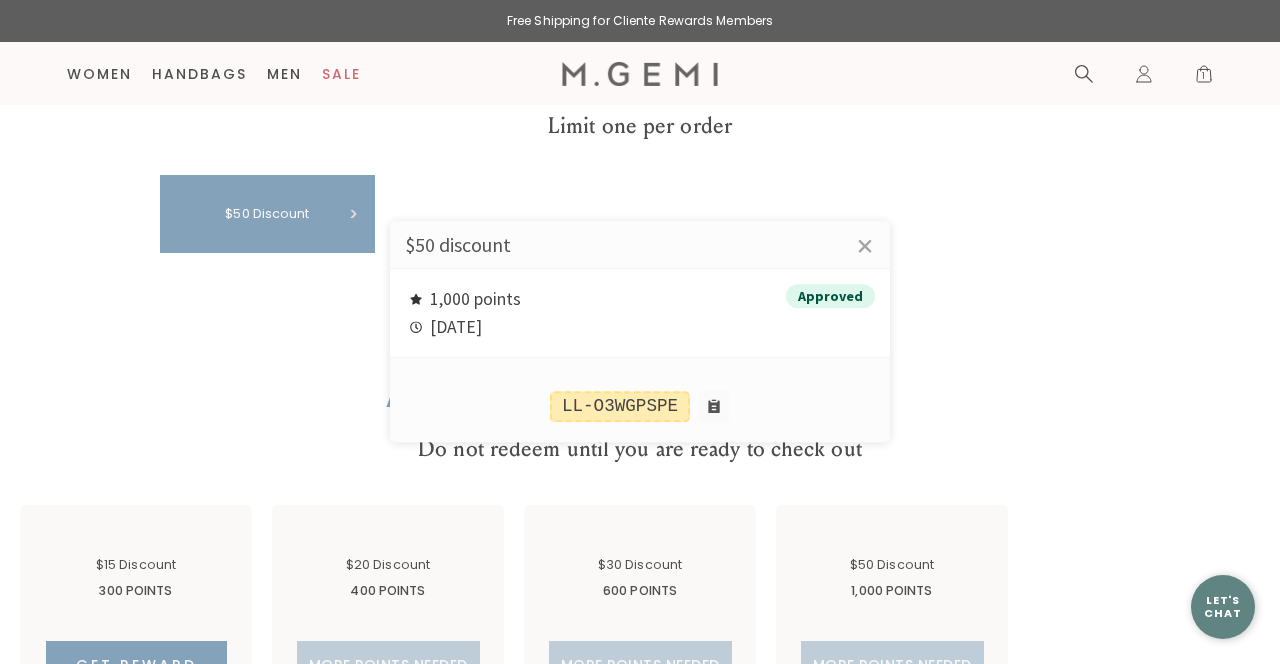 click on "LL-O3WGPSPE" at bounding box center [640, 407] 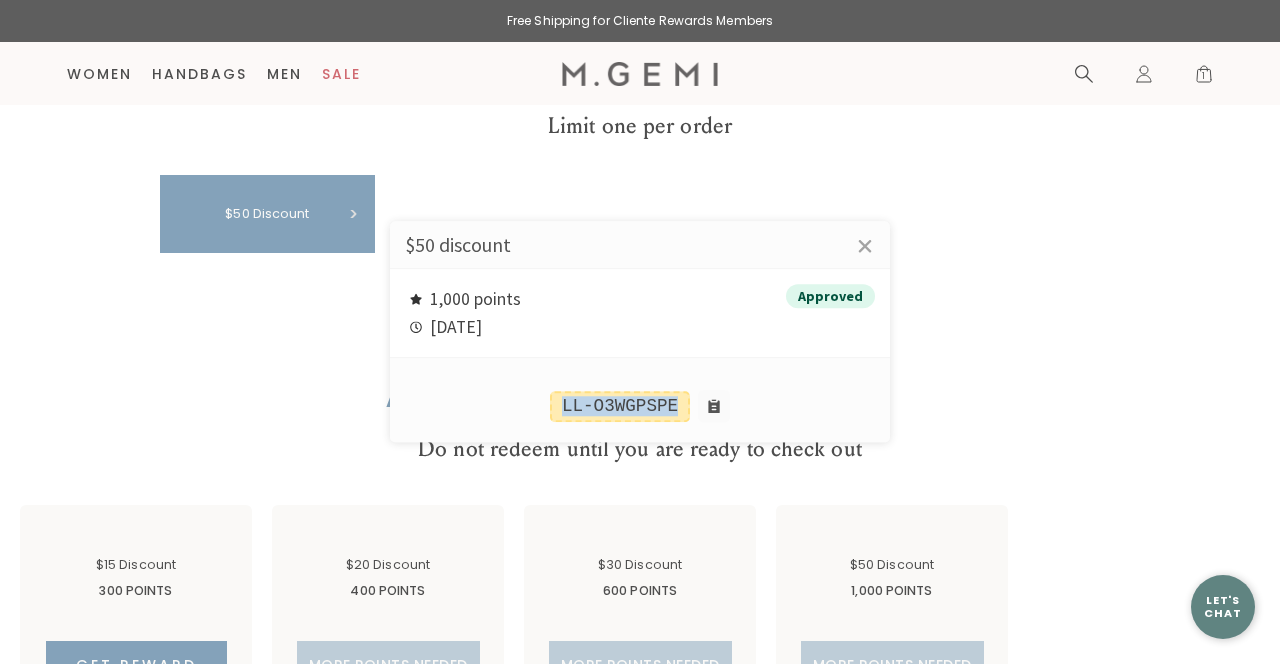 drag, startPoint x: 562, startPoint y: 406, endPoint x: 683, endPoint y: 403, distance: 121.037186 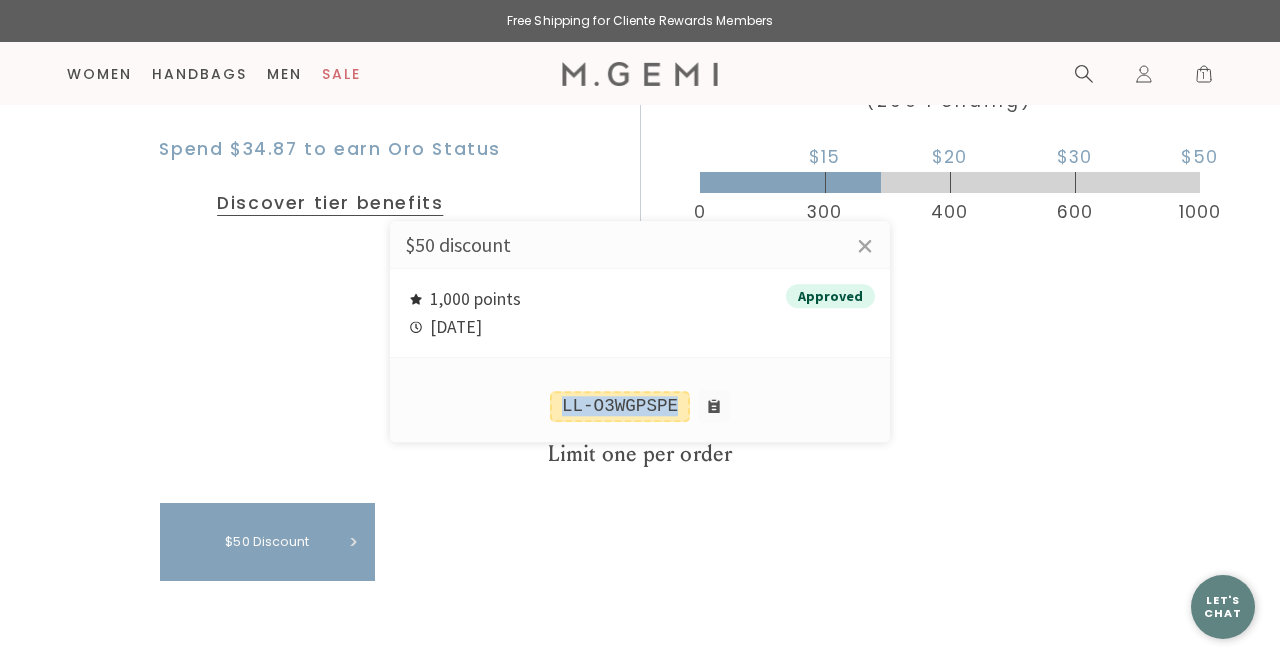 scroll, scrollTop: 607, scrollLeft: 0, axis: vertical 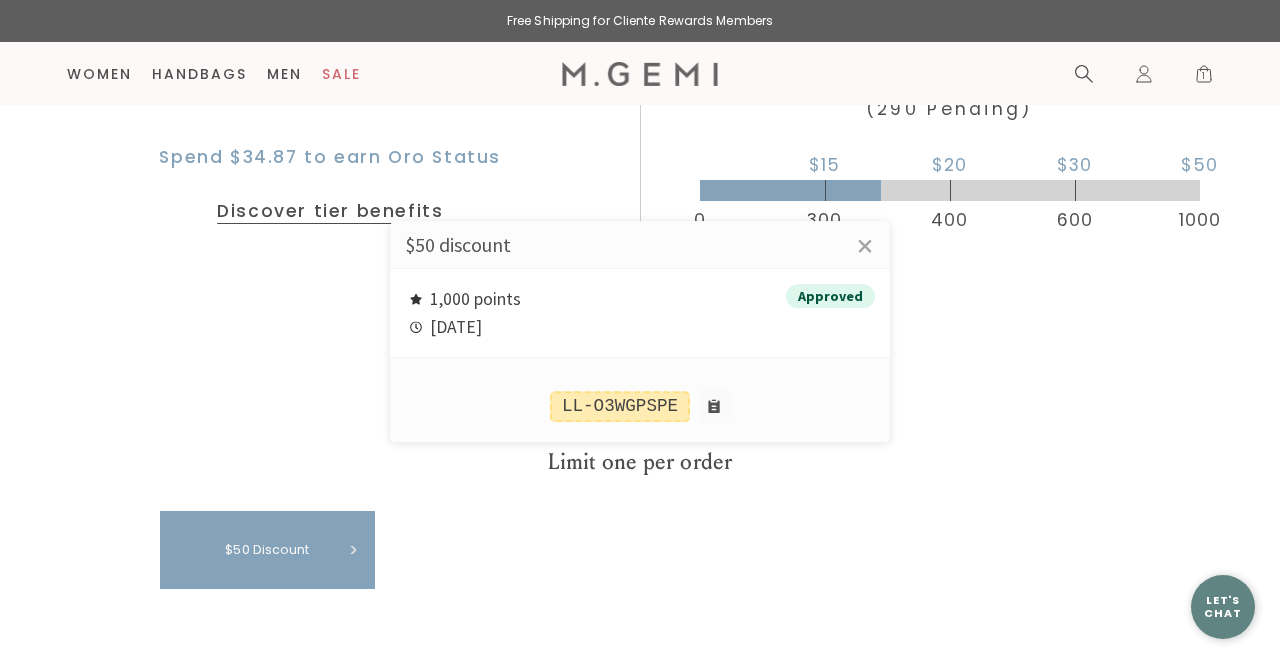 click at bounding box center [640, 332] 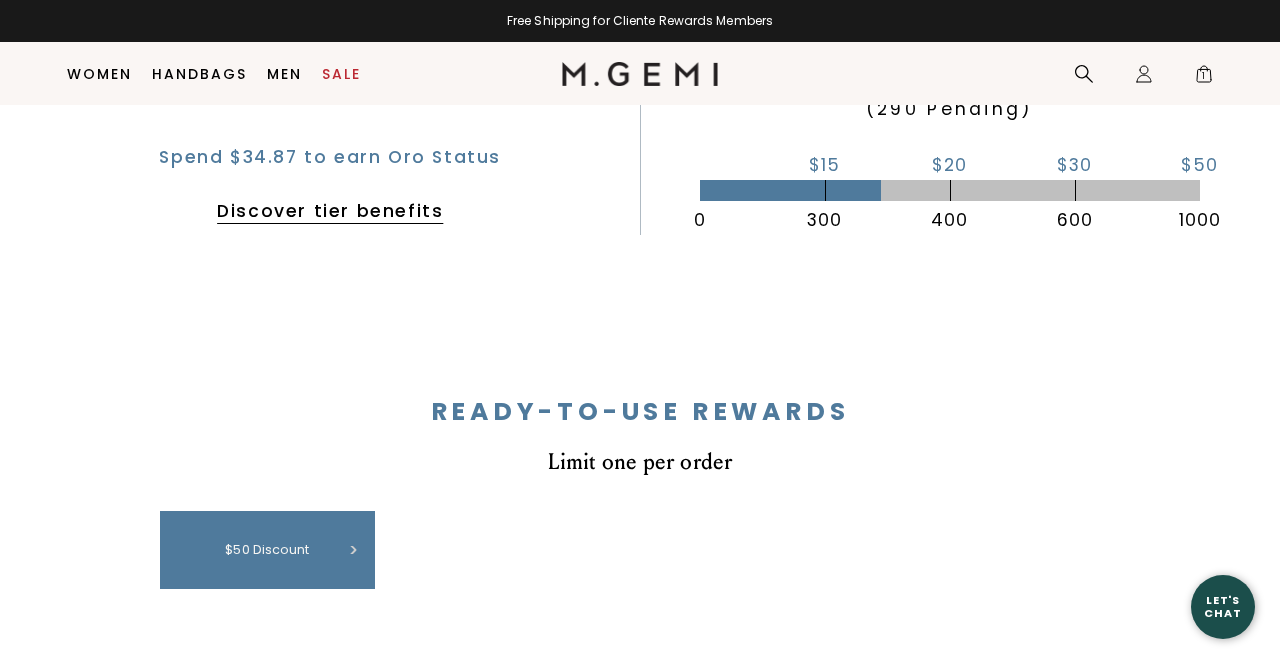 click on "1" at bounding box center (1204, 78) 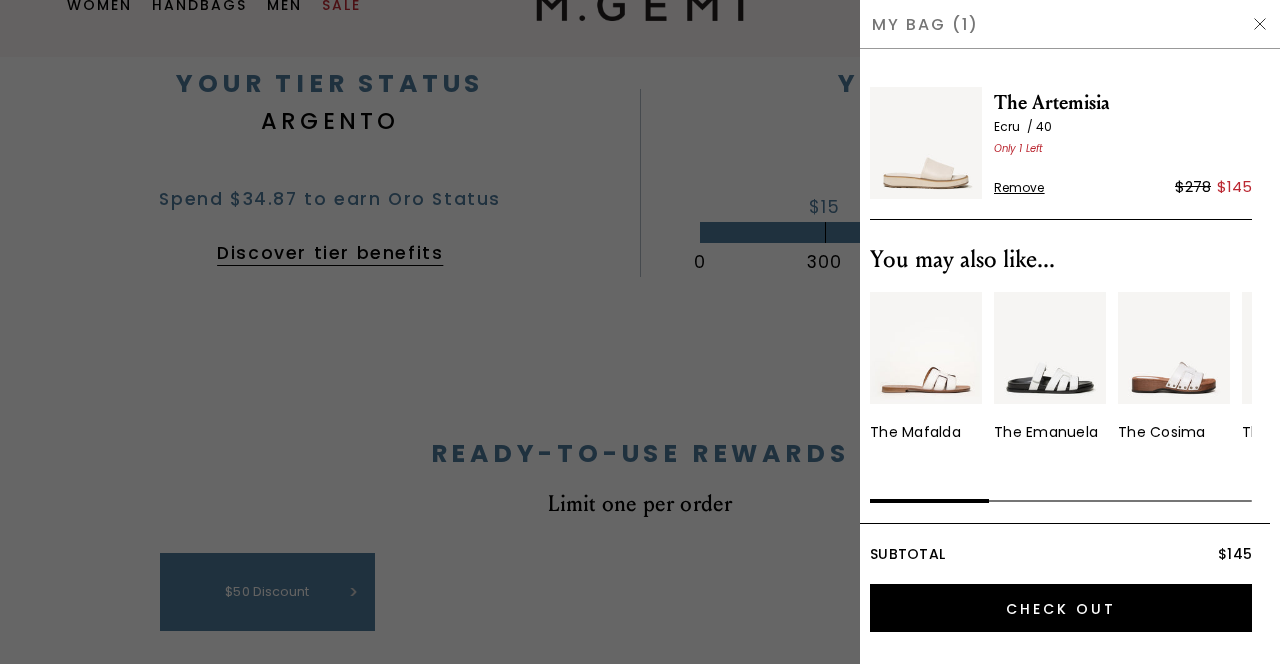 scroll, scrollTop: 0, scrollLeft: 0, axis: both 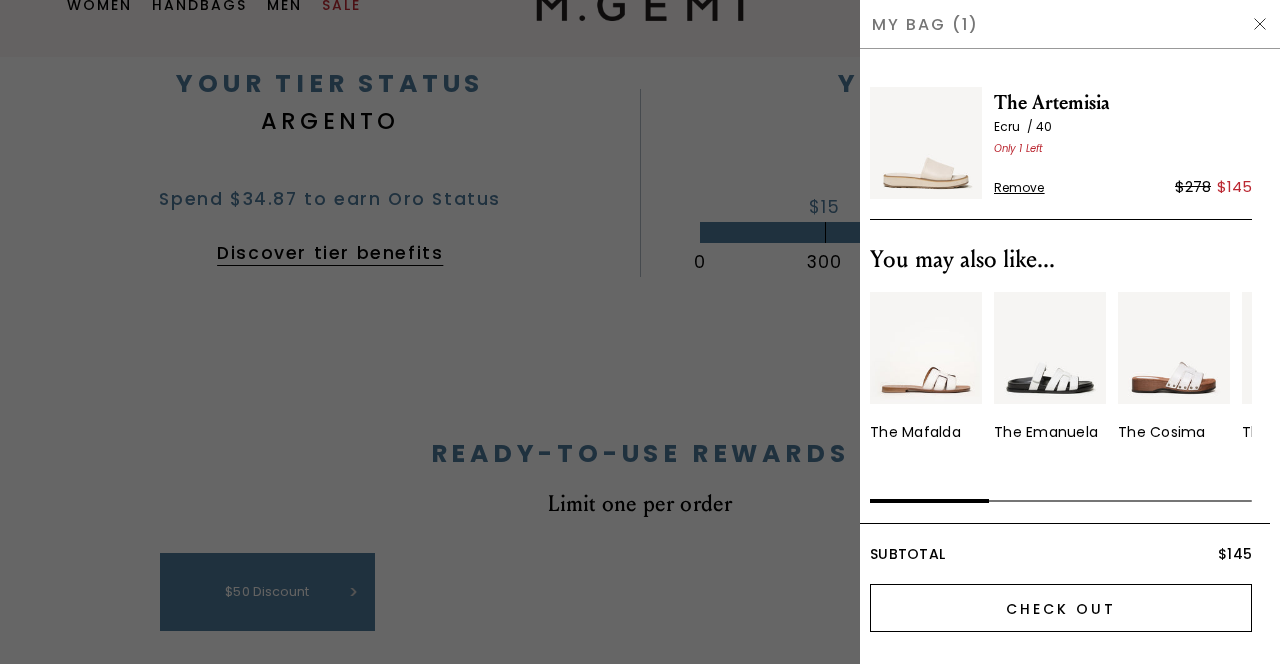 click on "Check Out" at bounding box center (1061, 608) 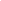 scroll, scrollTop: 0, scrollLeft: 0, axis: both 